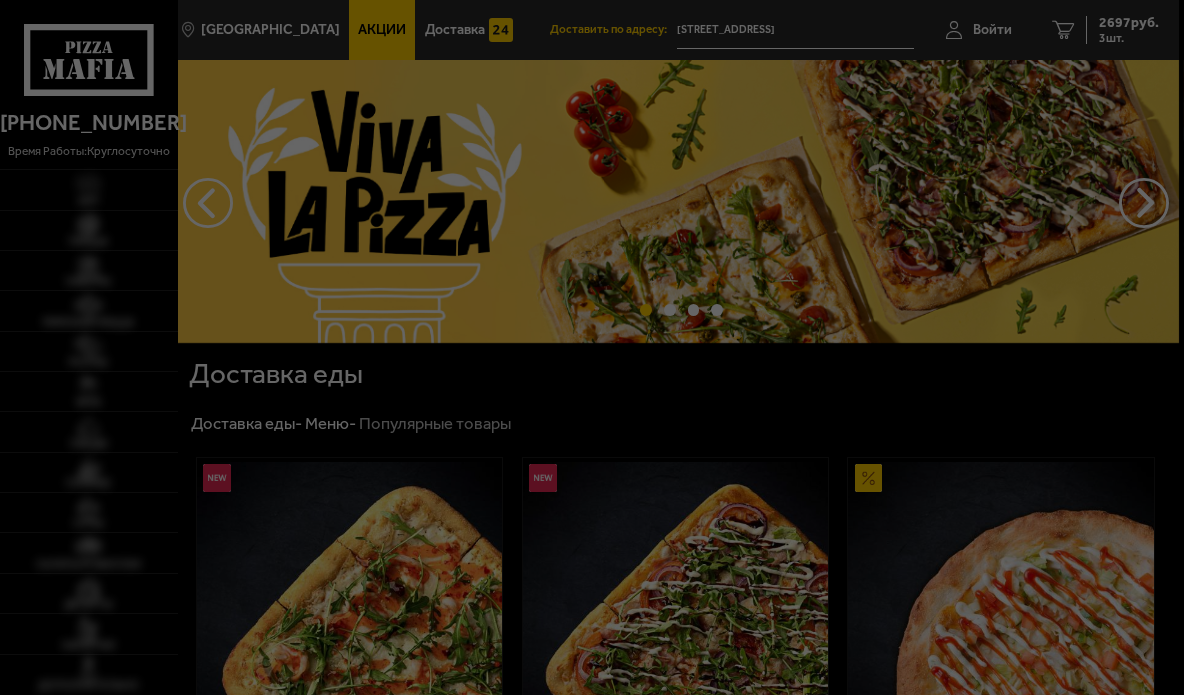 scroll, scrollTop: 0, scrollLeft: 0, axis: both 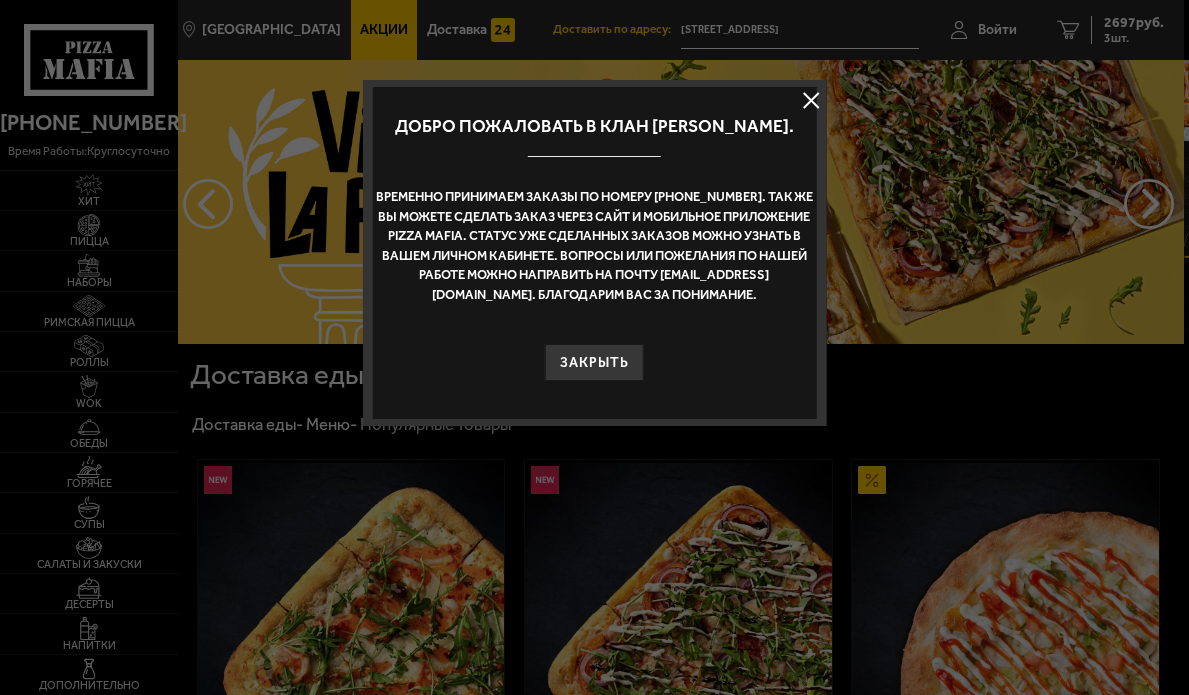 click at bounding box center (812, 101) 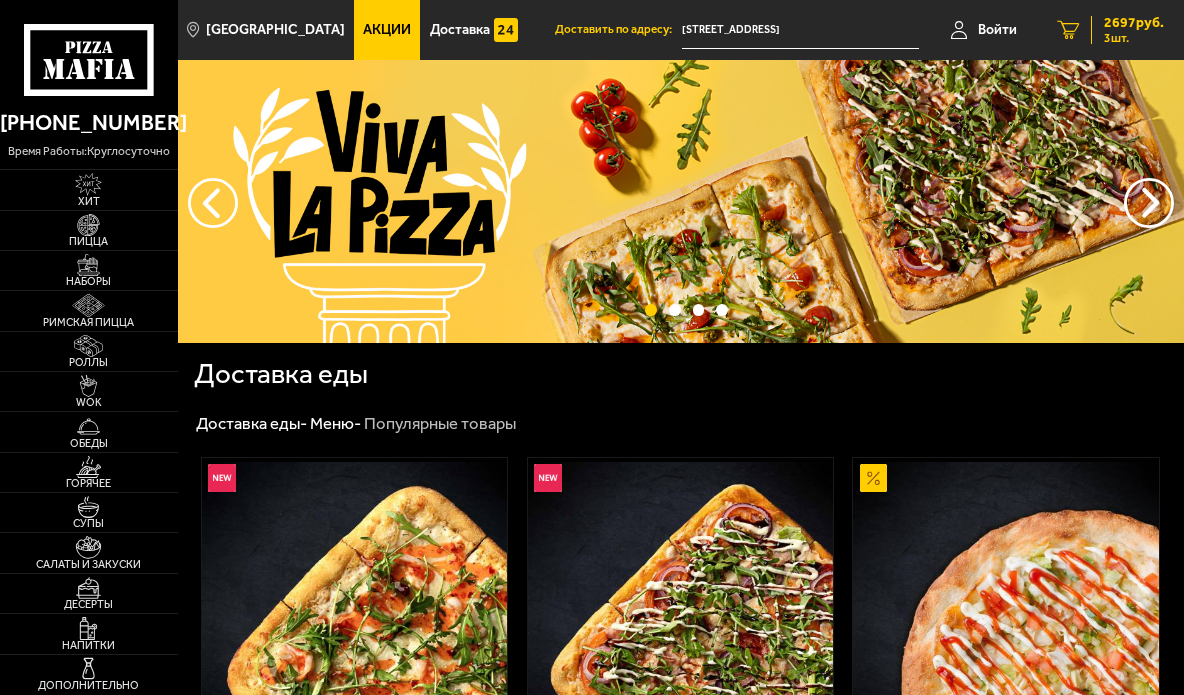 click on "2697  руб." at bounding box center [1134, 23] 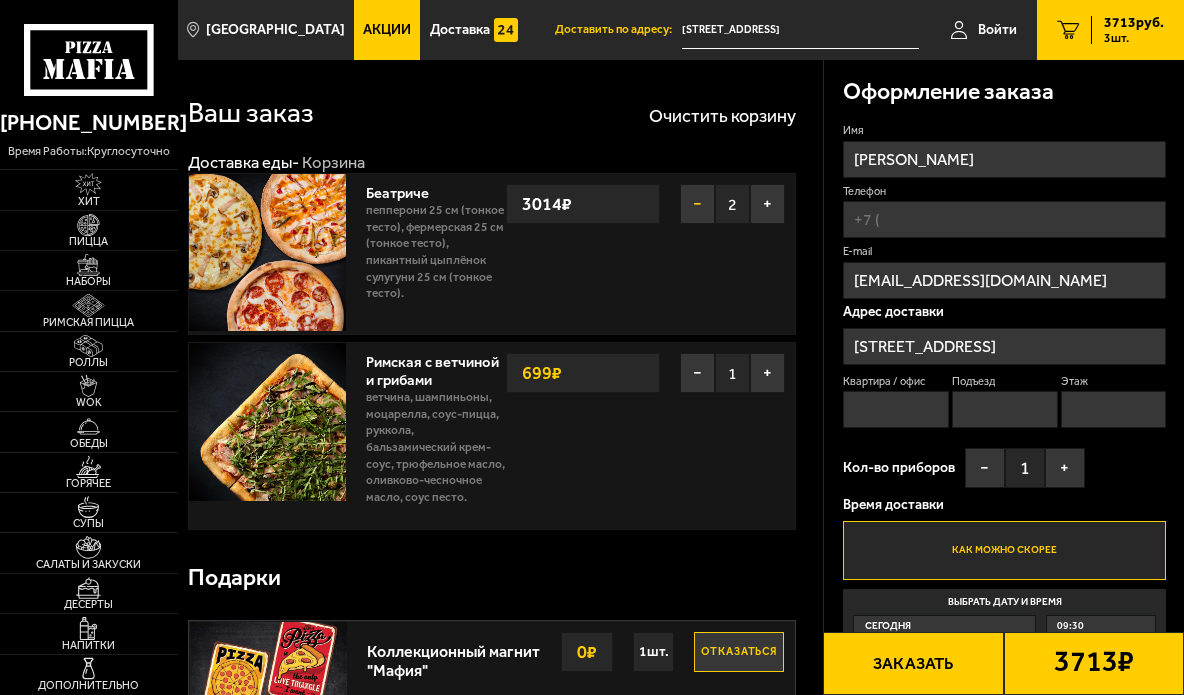 click on "−" at bounding box center [697, 204] 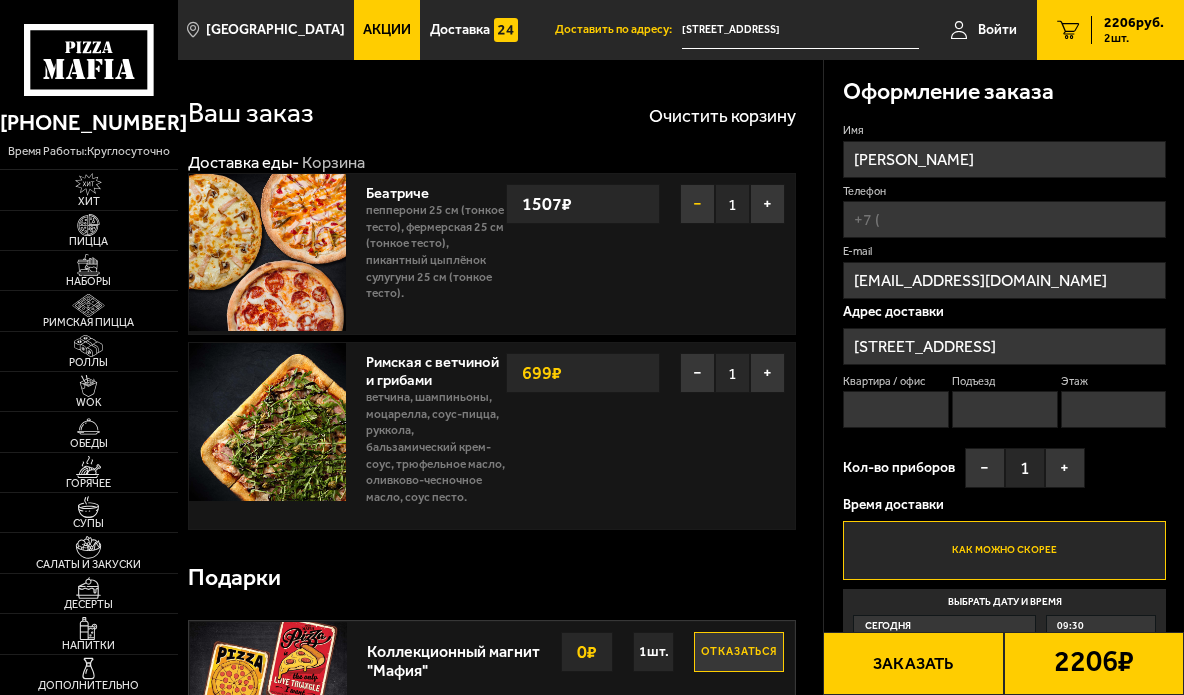 click on "−" at bounding box center (697, 204) 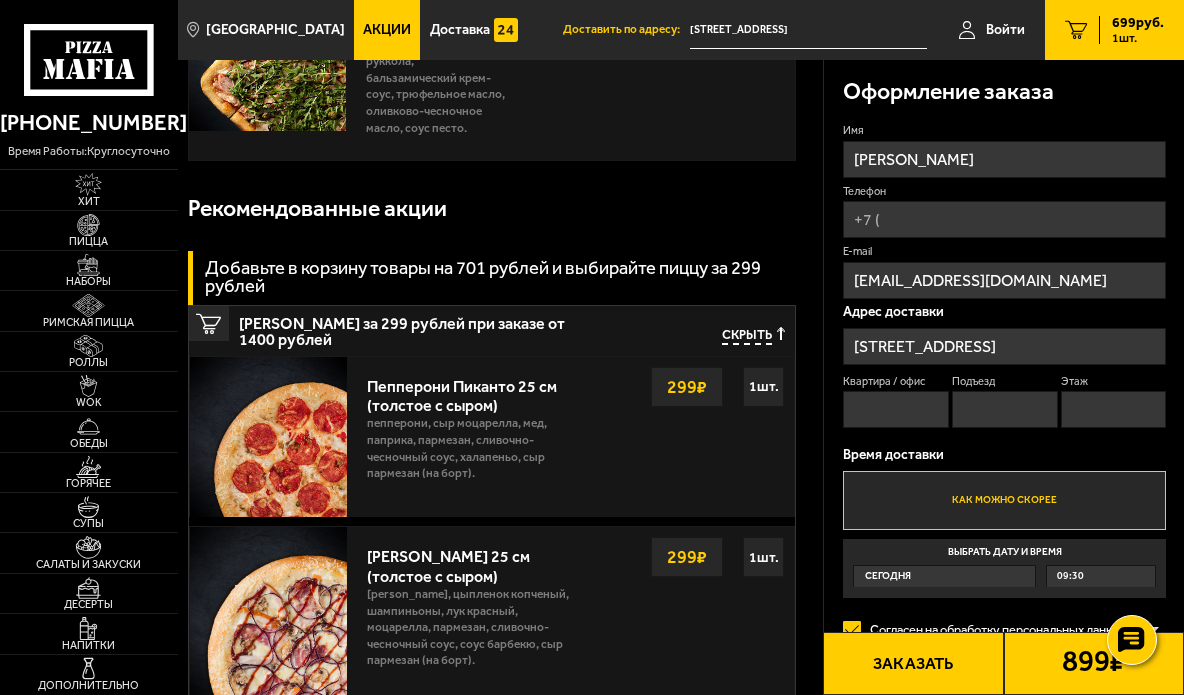 scroll, scrollTop: 0, scrollLeft: 0, axis: both 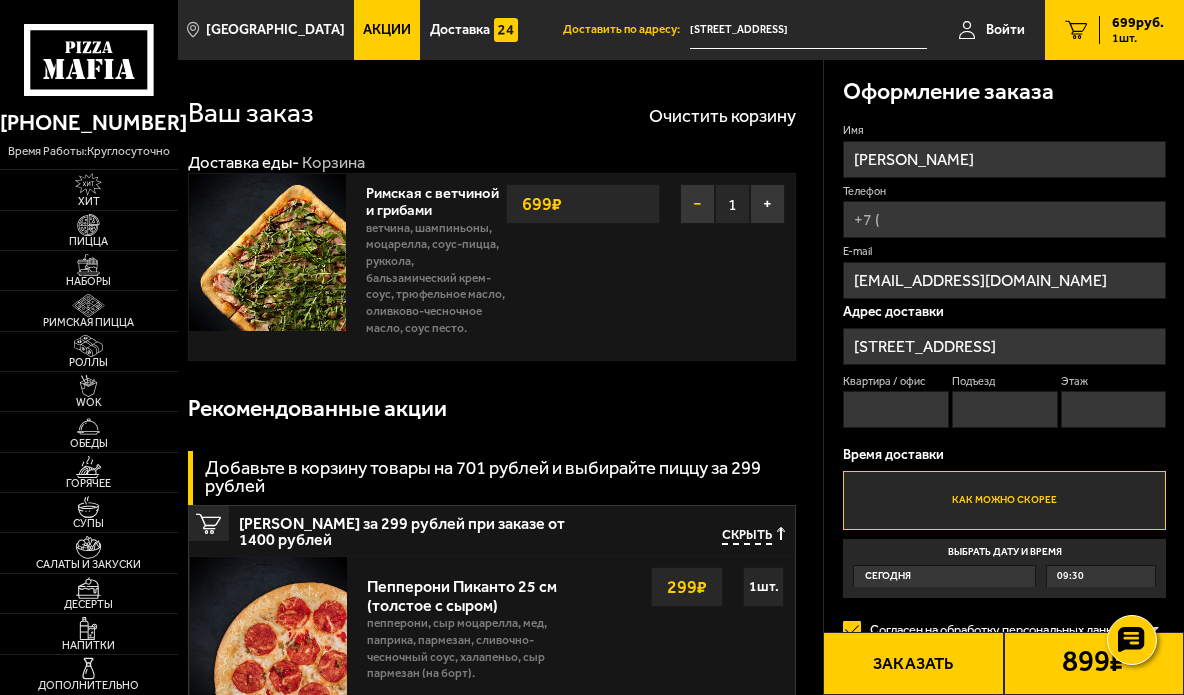 click on "−" at bounding box center (697, 204) 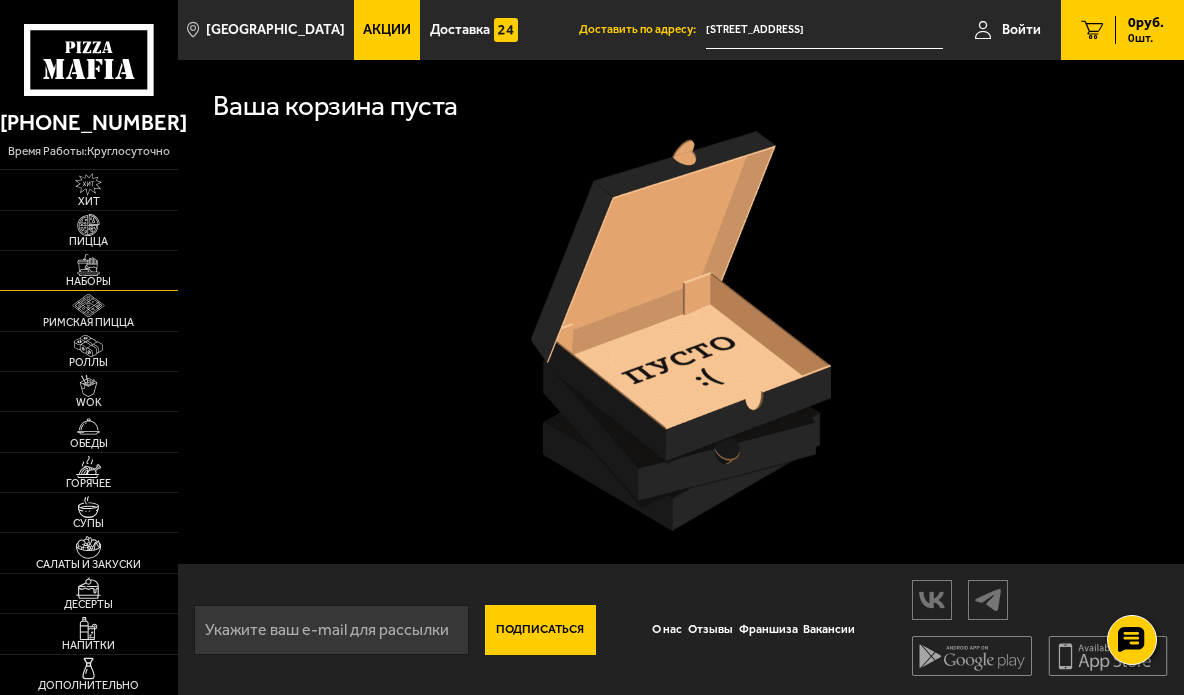 click at bounding box center [88, 265] 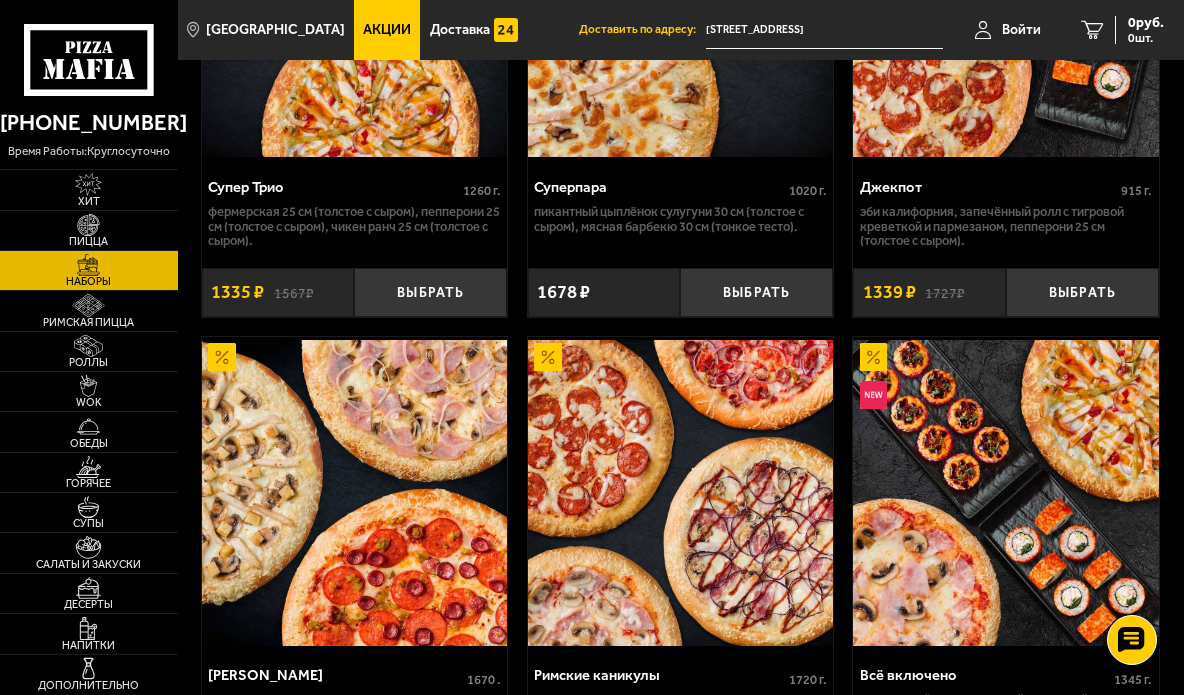 scroll, scrollTop: 2200, scrollLeft: 0, axis: vertical 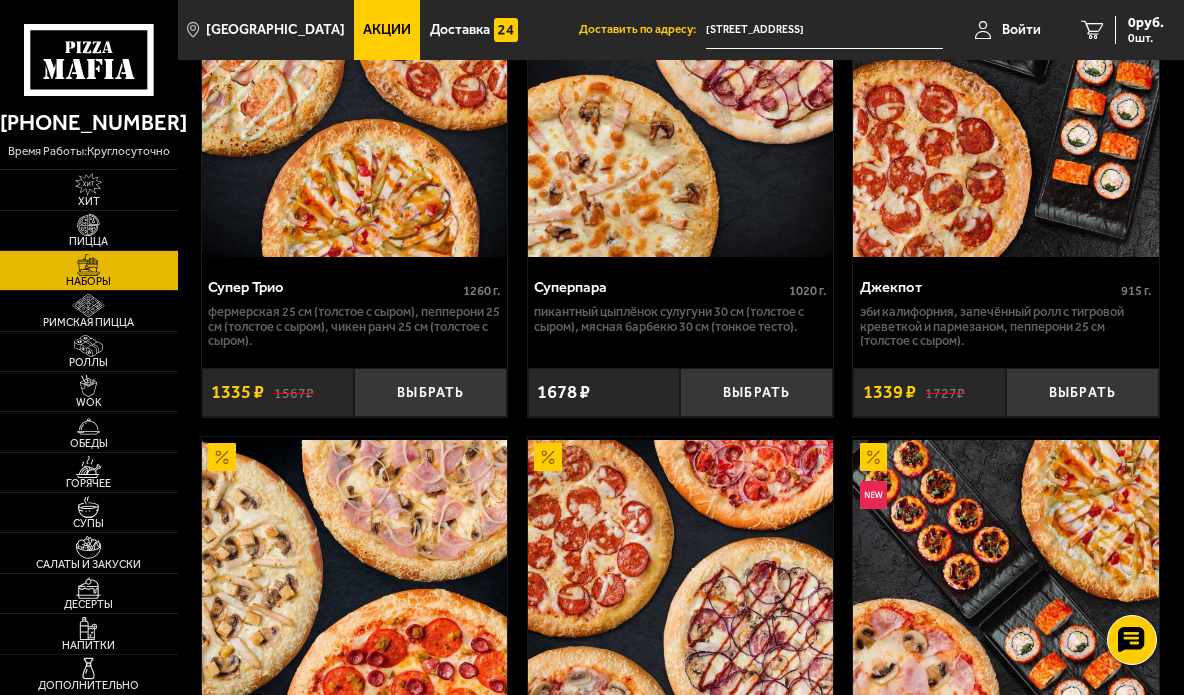click on "Акции" at bounding box center (387, 30) 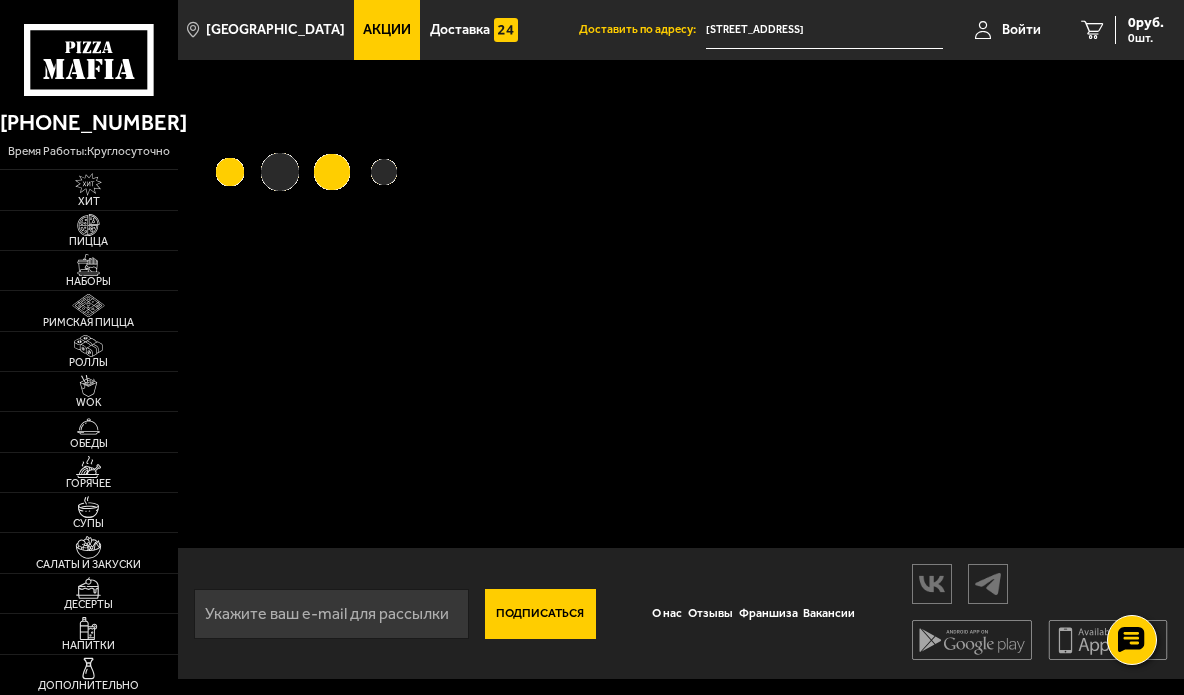 scroll, scrollTop: 0, scrollLeft: 0, axis: both 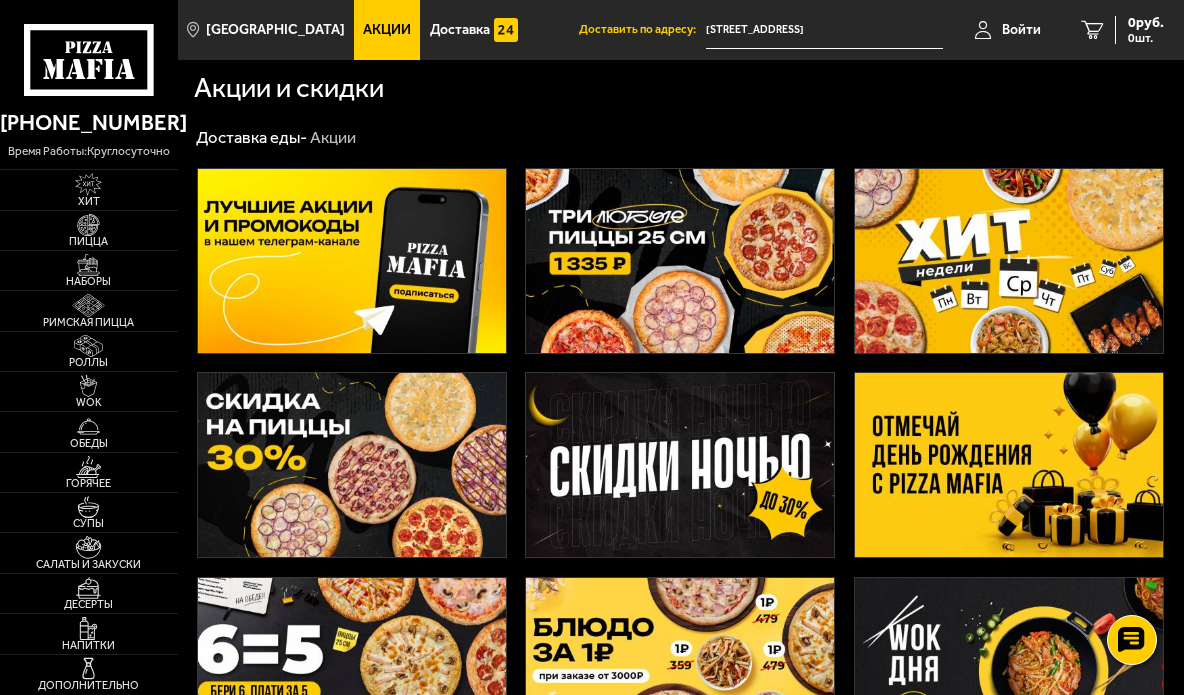 click at bounding box center [1009, 465] 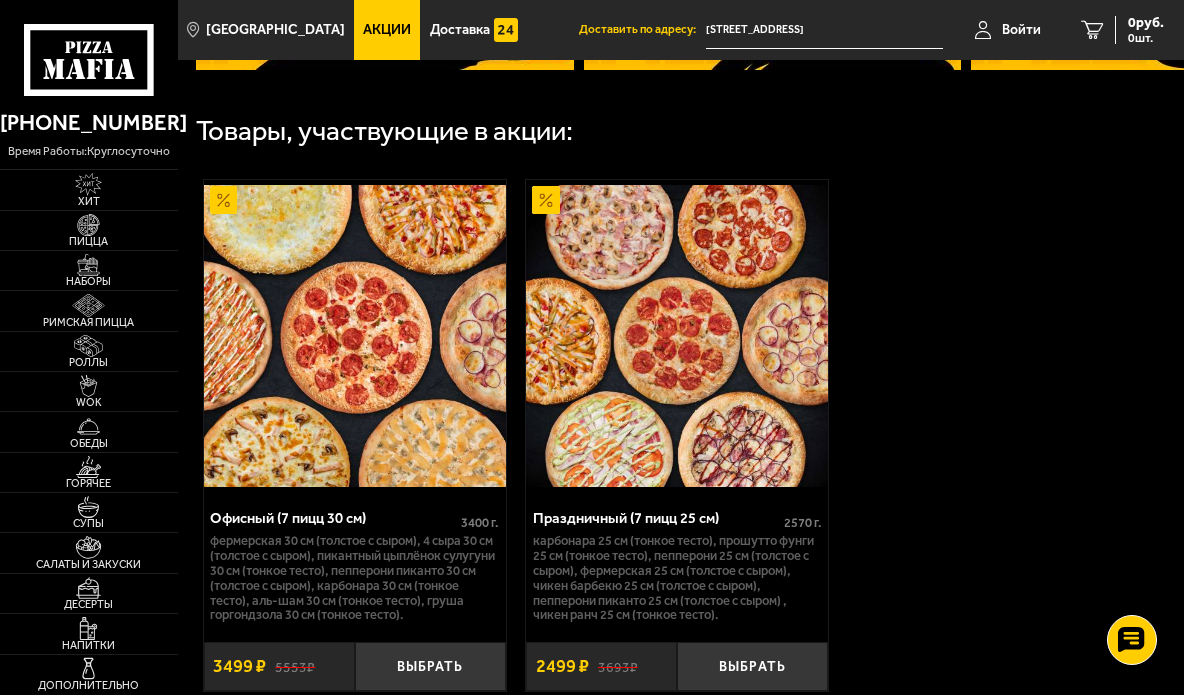 scroll, scrollTop: 1200, scrollLeft: 0, axis: vertical 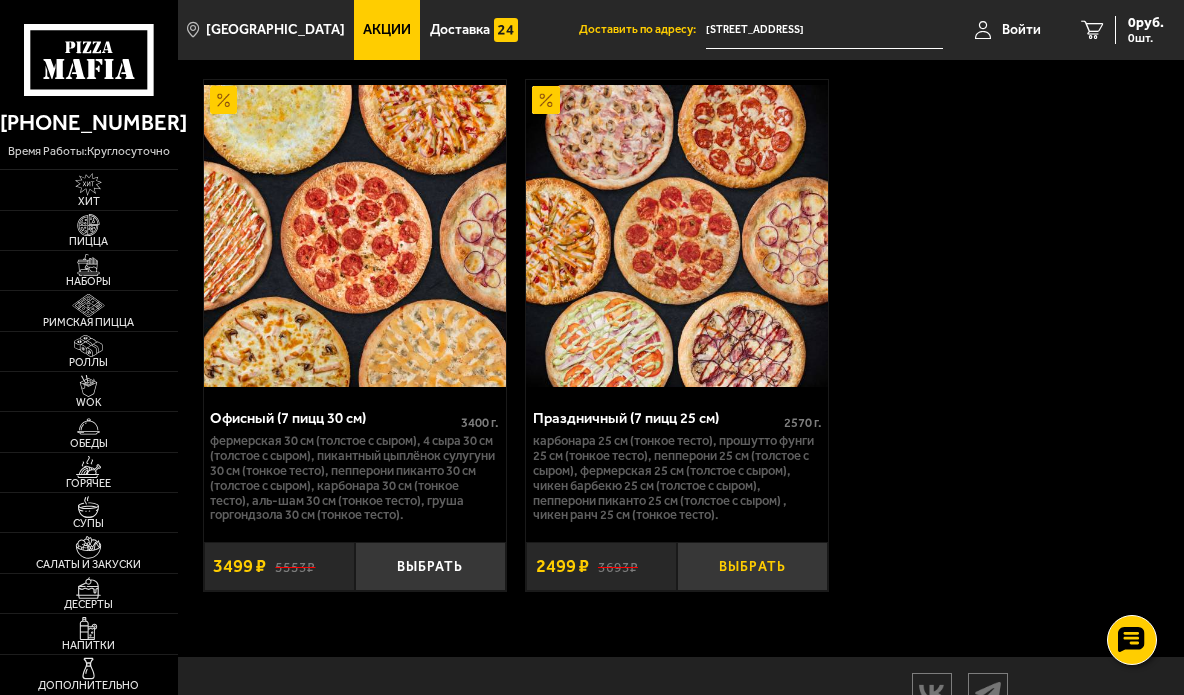 click on "Выбрать" at bounding box center (752, 566) 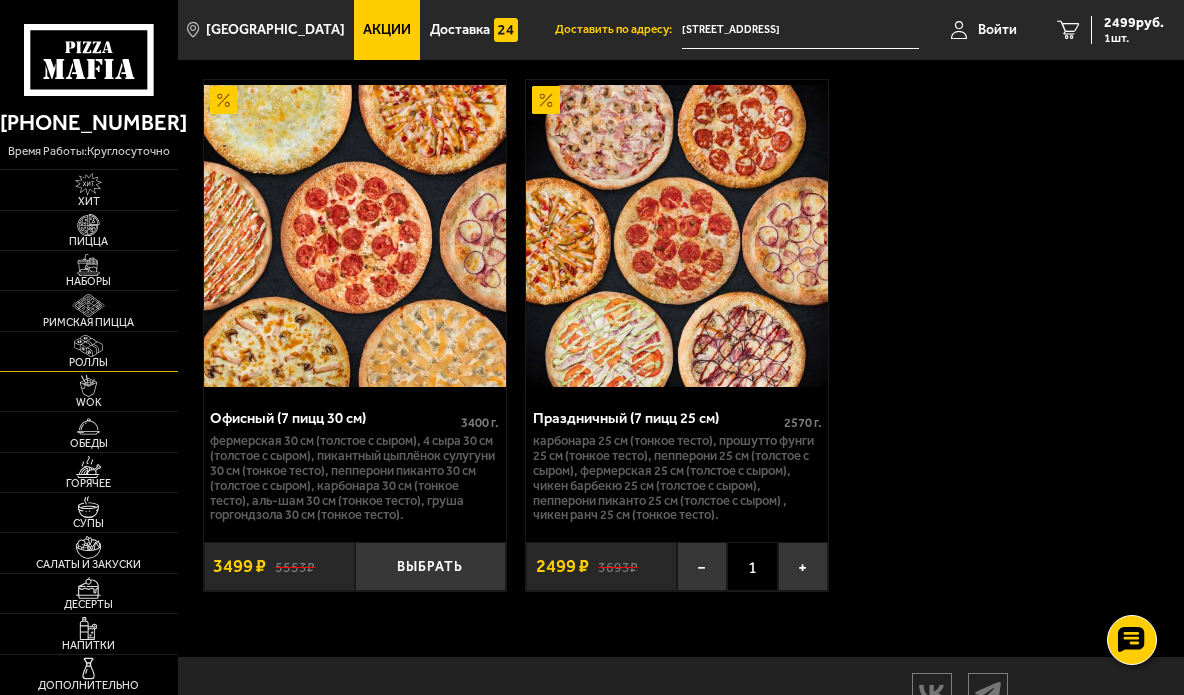scroll, scrollTop: 1100, scrollLeft: 0, axis: vertical 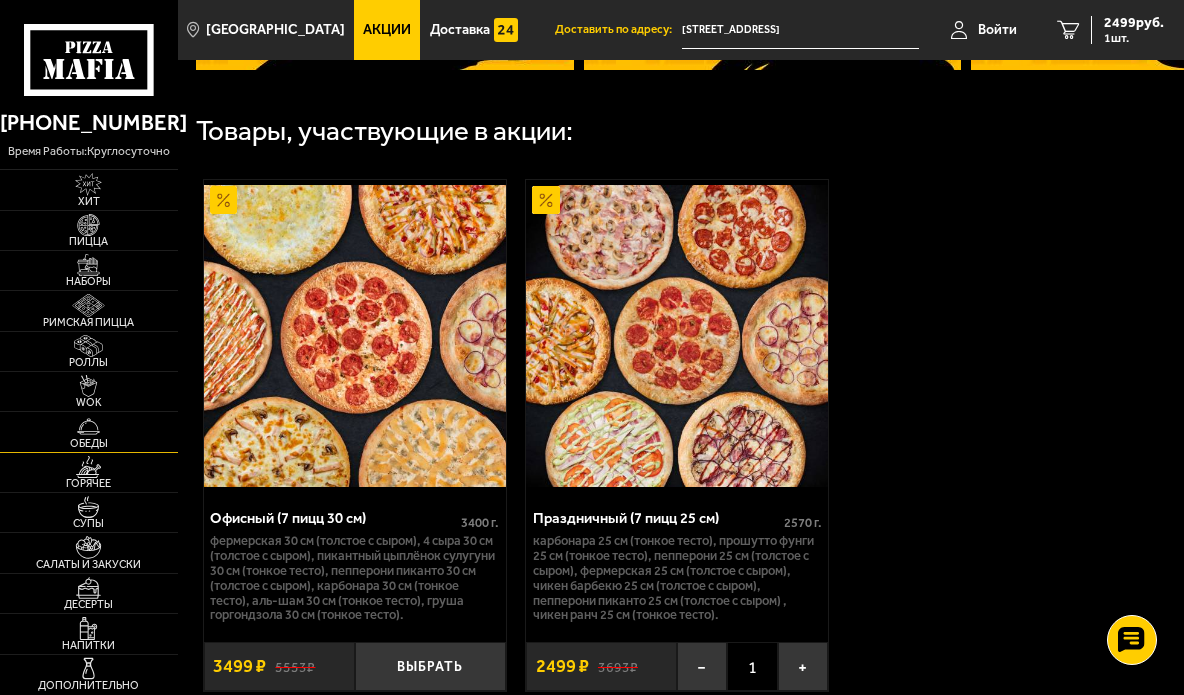 click at bounding box center (88, 426) 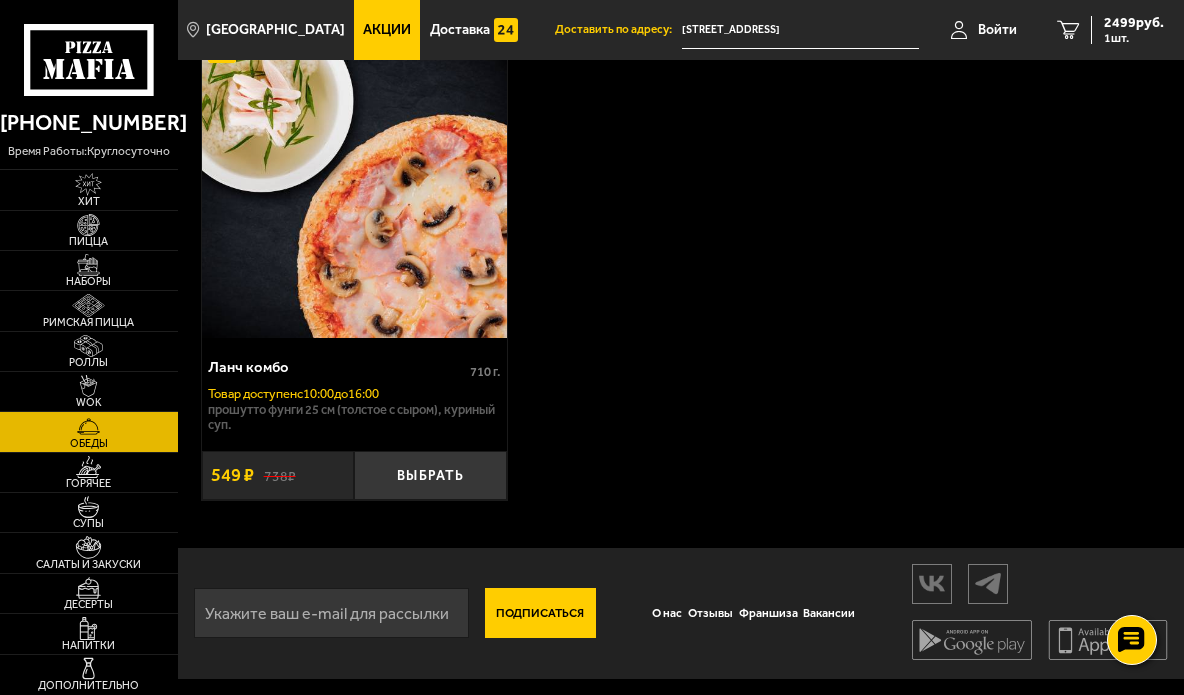 scroll, scrollTop: 0, scrollLeft: 0, axis: both 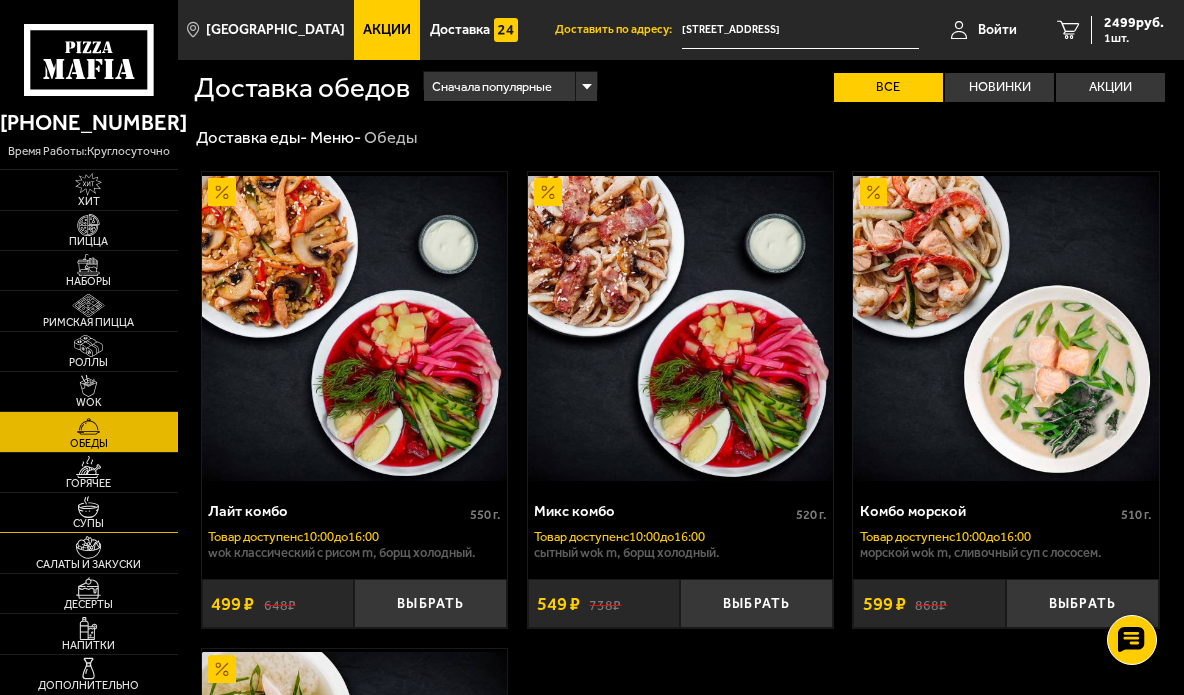 click at bounding box center [88, 507] 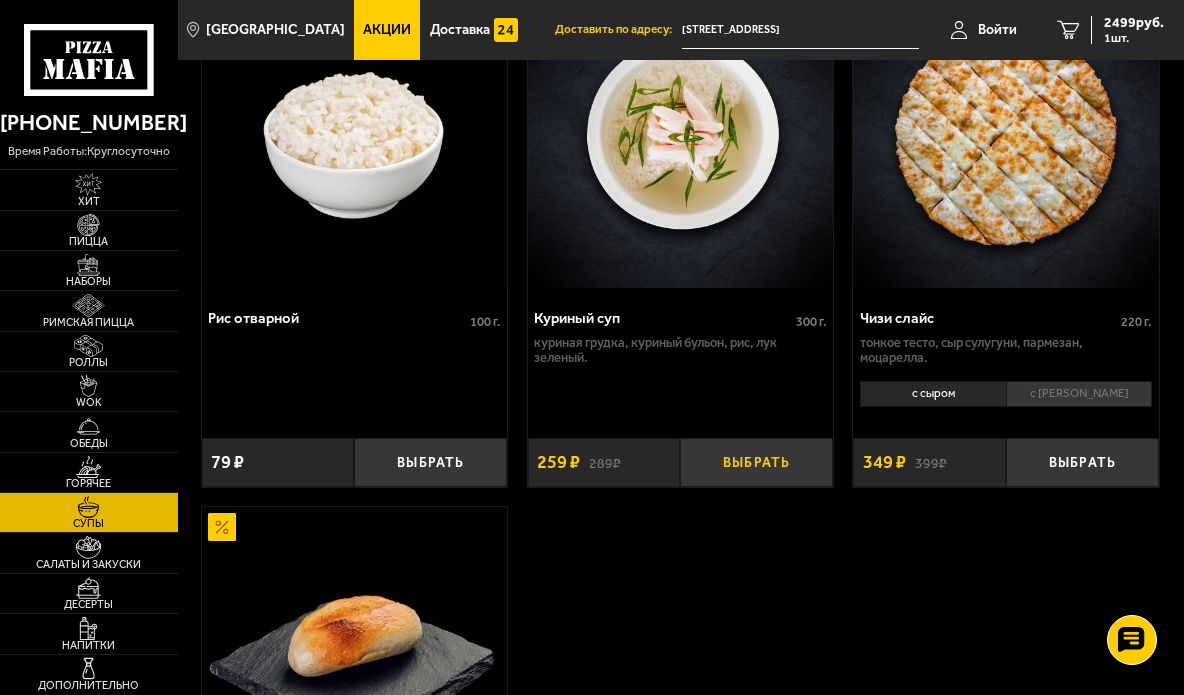 scroll, scrollTop: 1400, scrollLeft: 0, axis: vertical 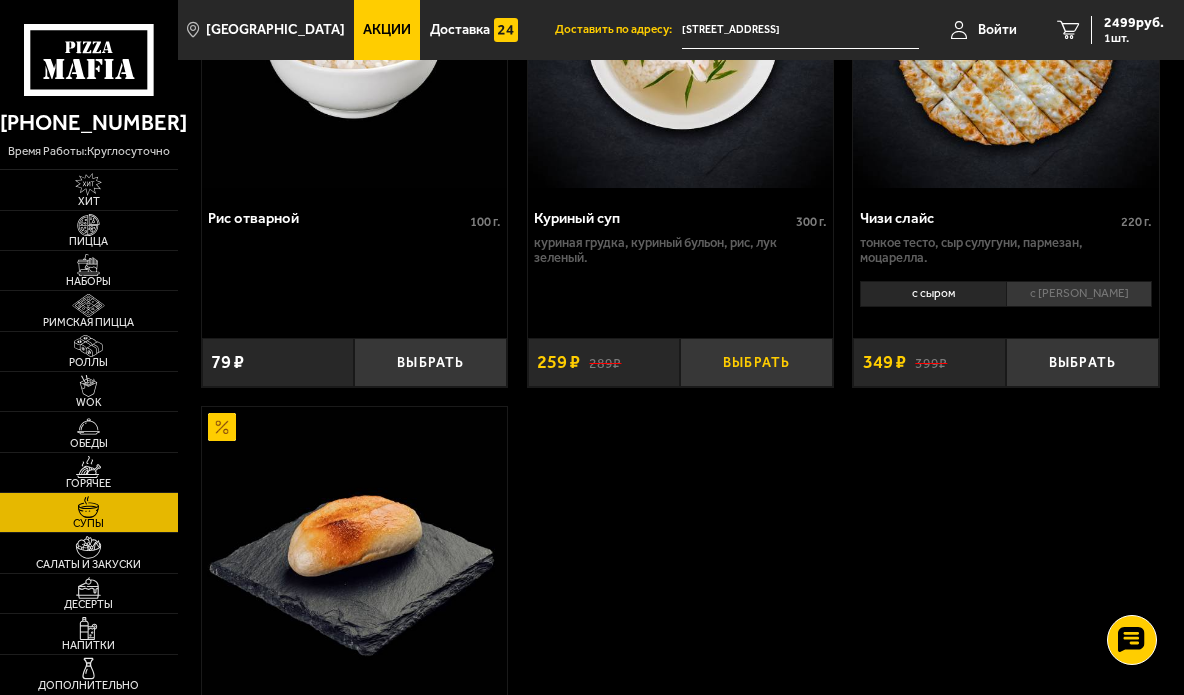 click on "Выбрать" at bounding box center [756, 362] 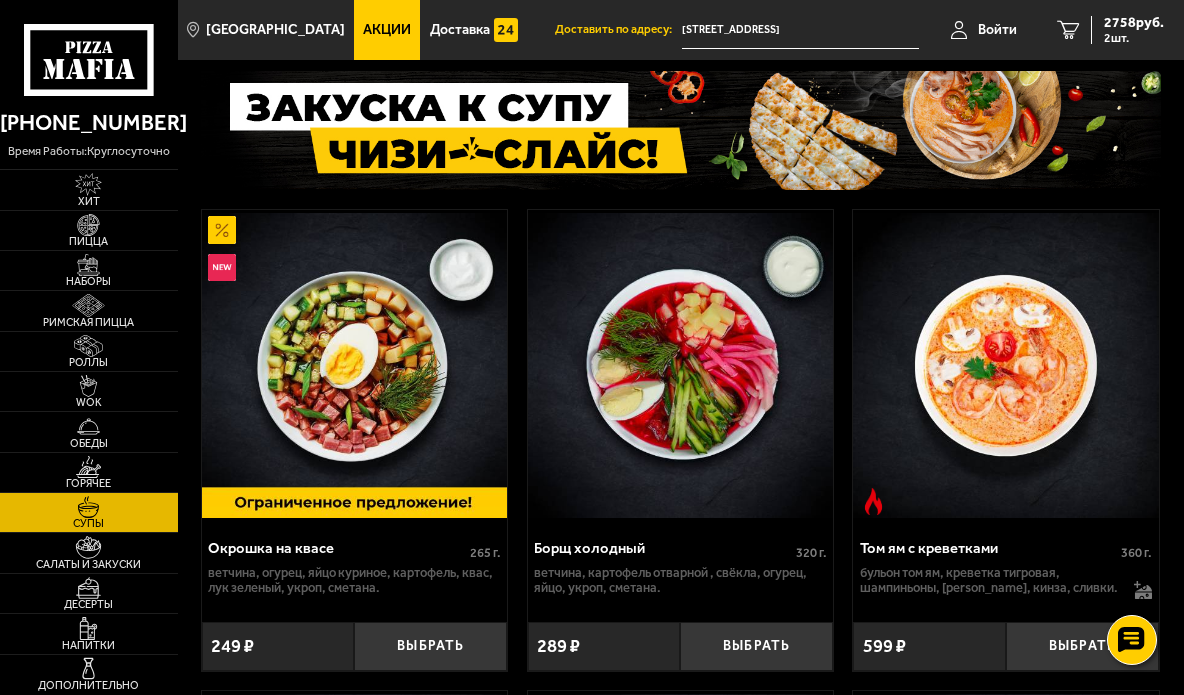 scroll, scrollTop: 0, scrollLeft: 0, axis: both 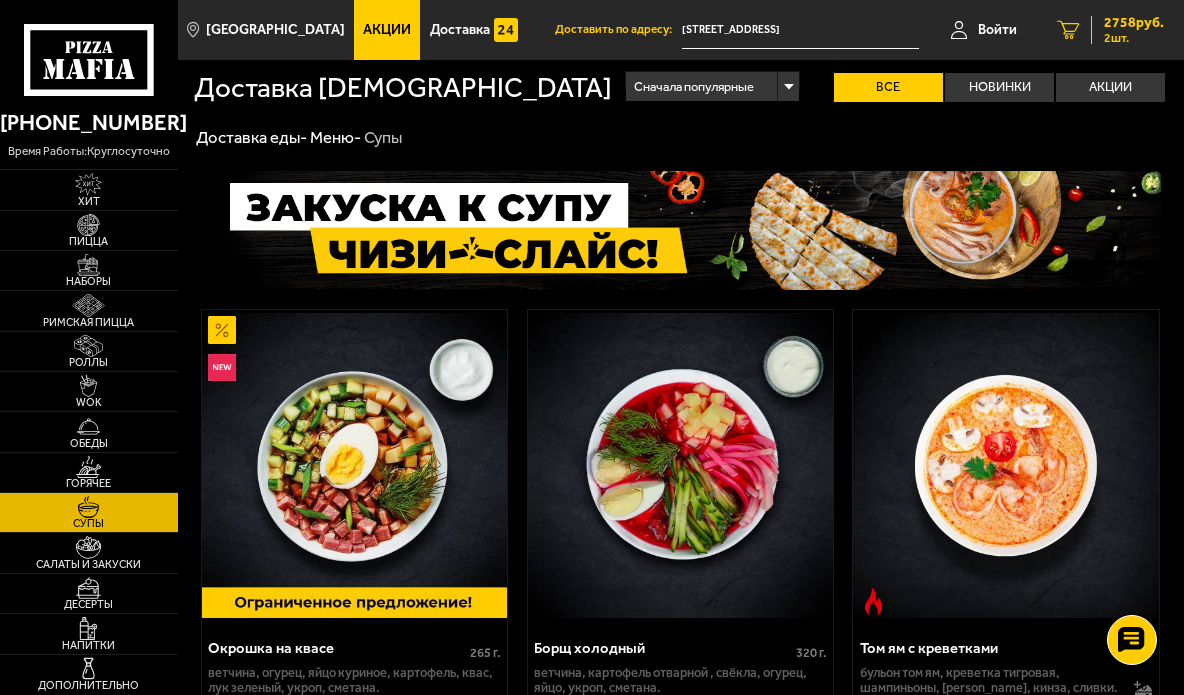 click on "2758  руб. 2  шт." at bounding box center (1127, 30) 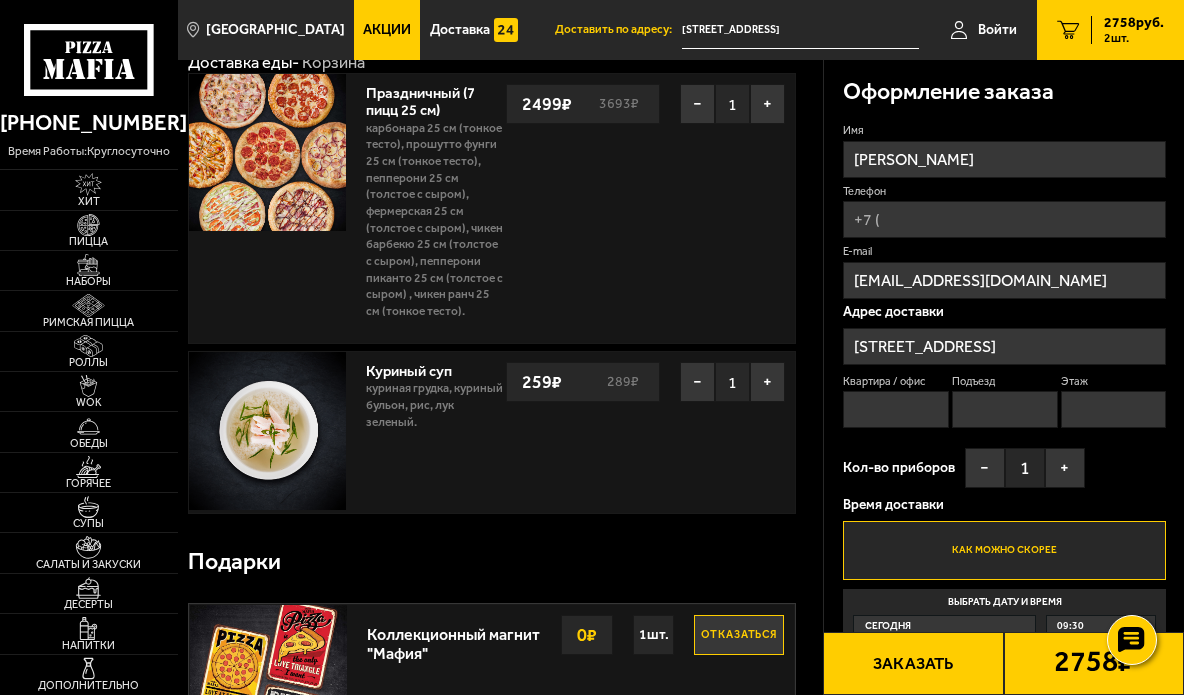 scroll, scrollTop: 0, scrollLeft: 0, axis: both 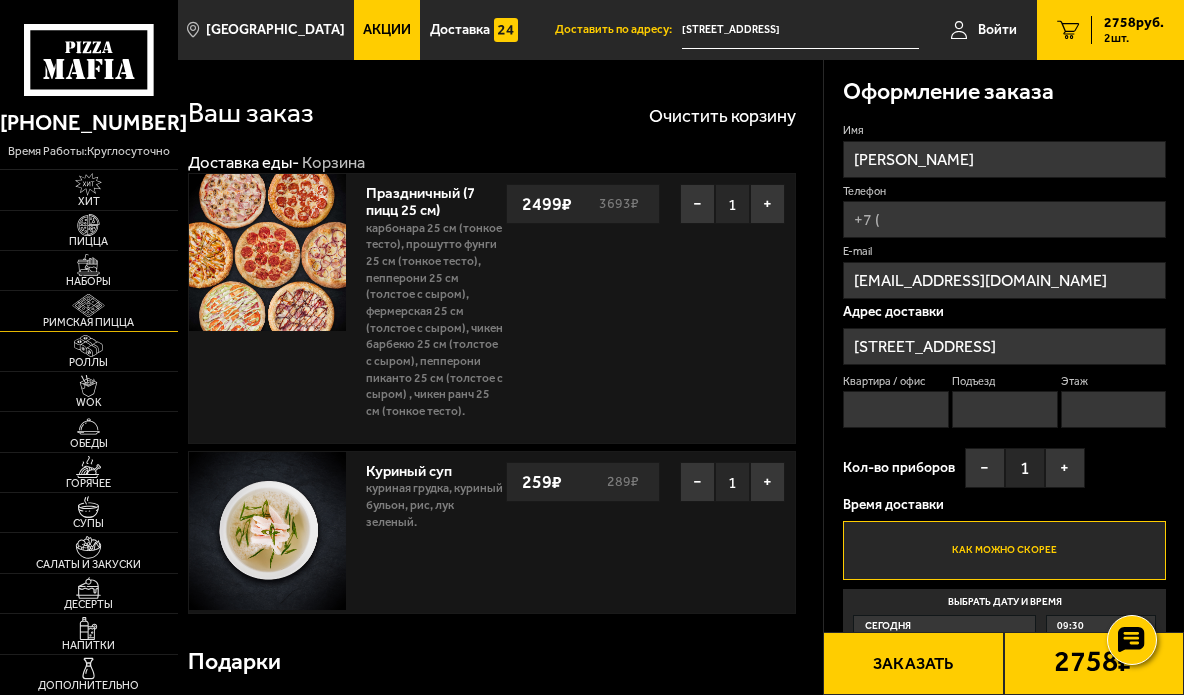 click at bounding box center [88, 305] 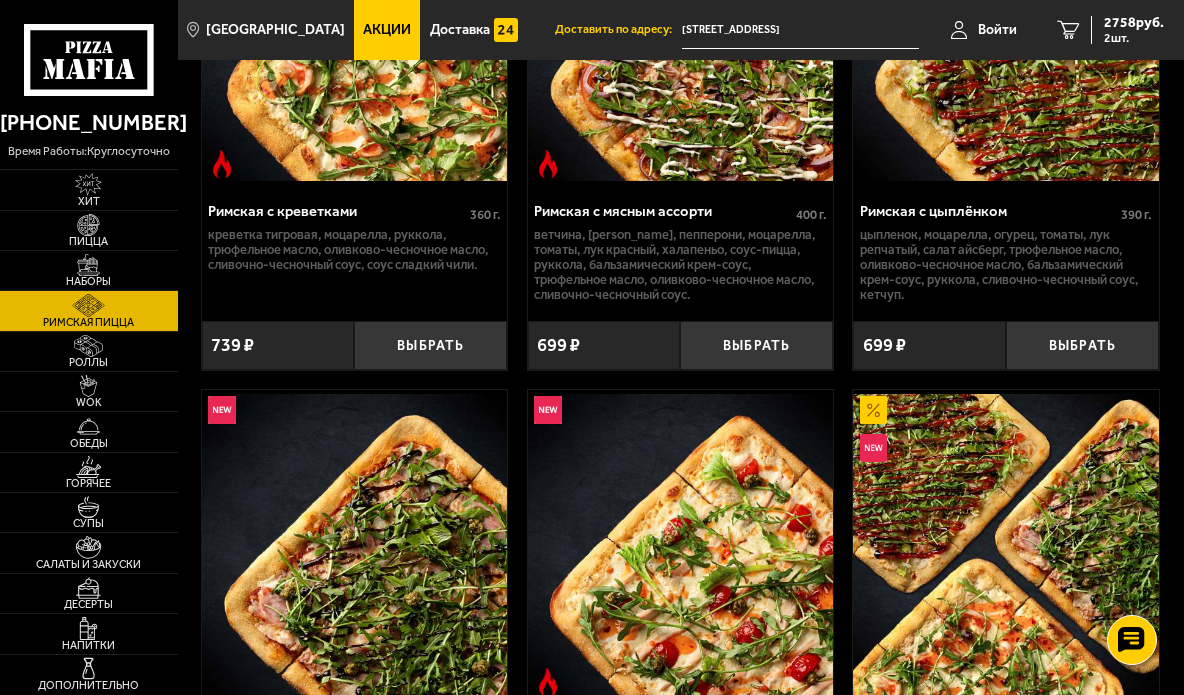 scroll, scrollTop: 200, scrollLeft: 0, axis: vertical 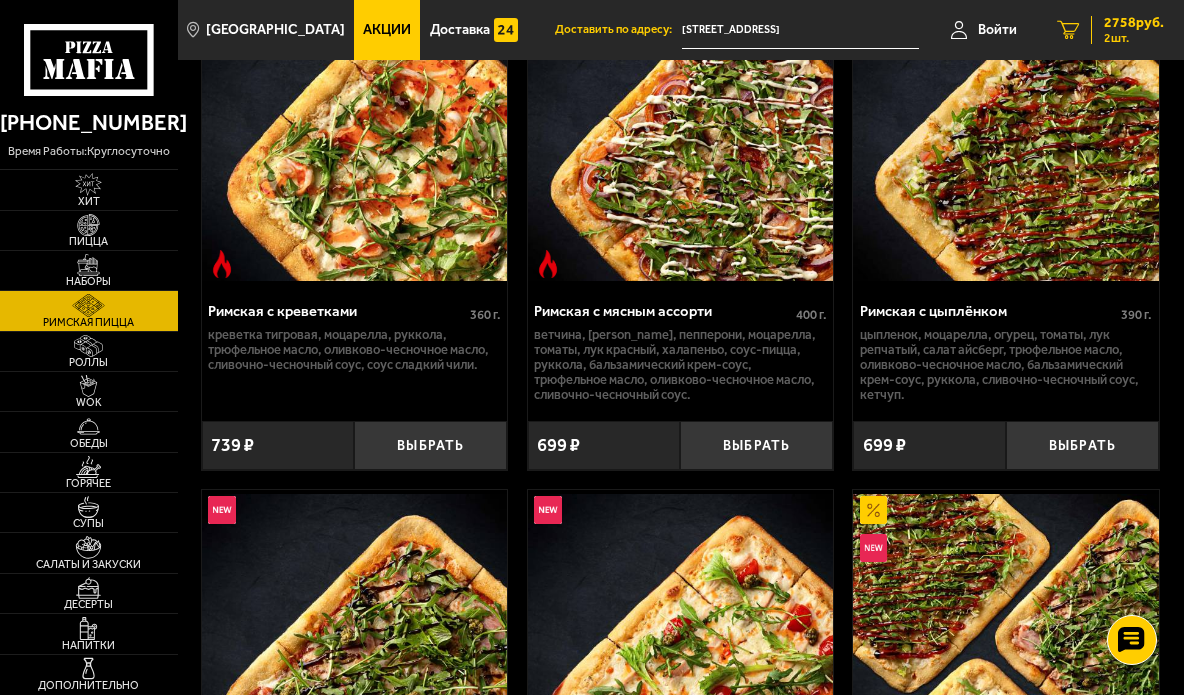 click on "2  шт." at bounding box center (1134, 38) 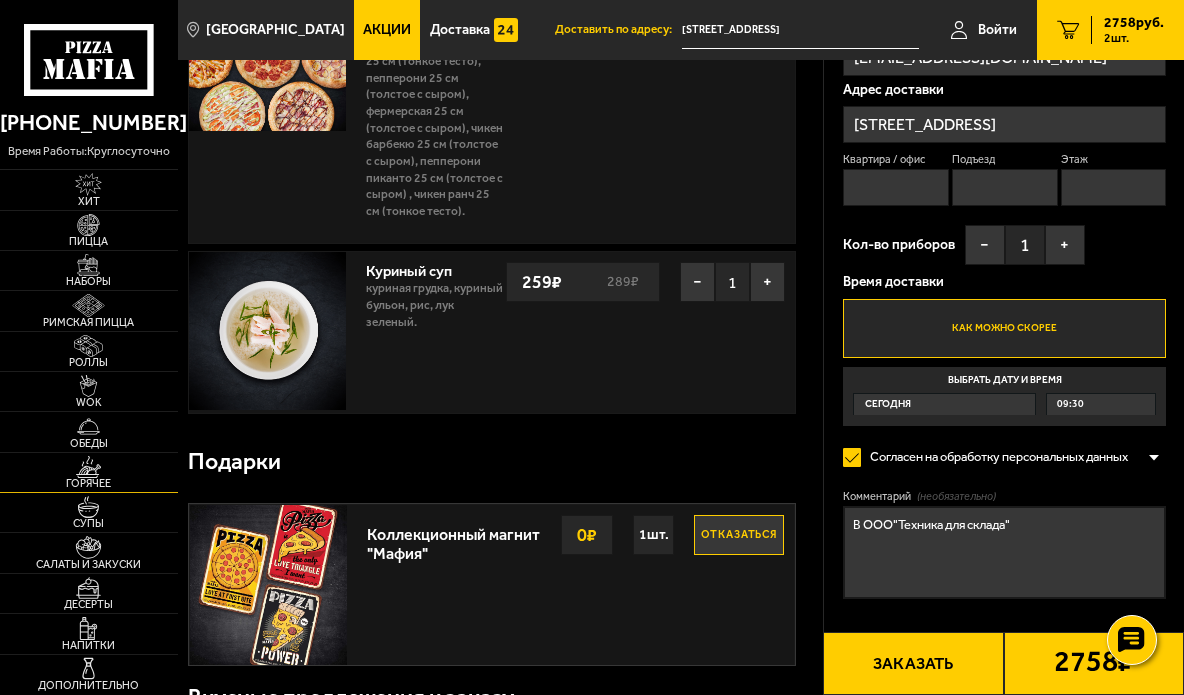 scroll, scrollTop: 300, scrollLeft: 0, axis: vertical 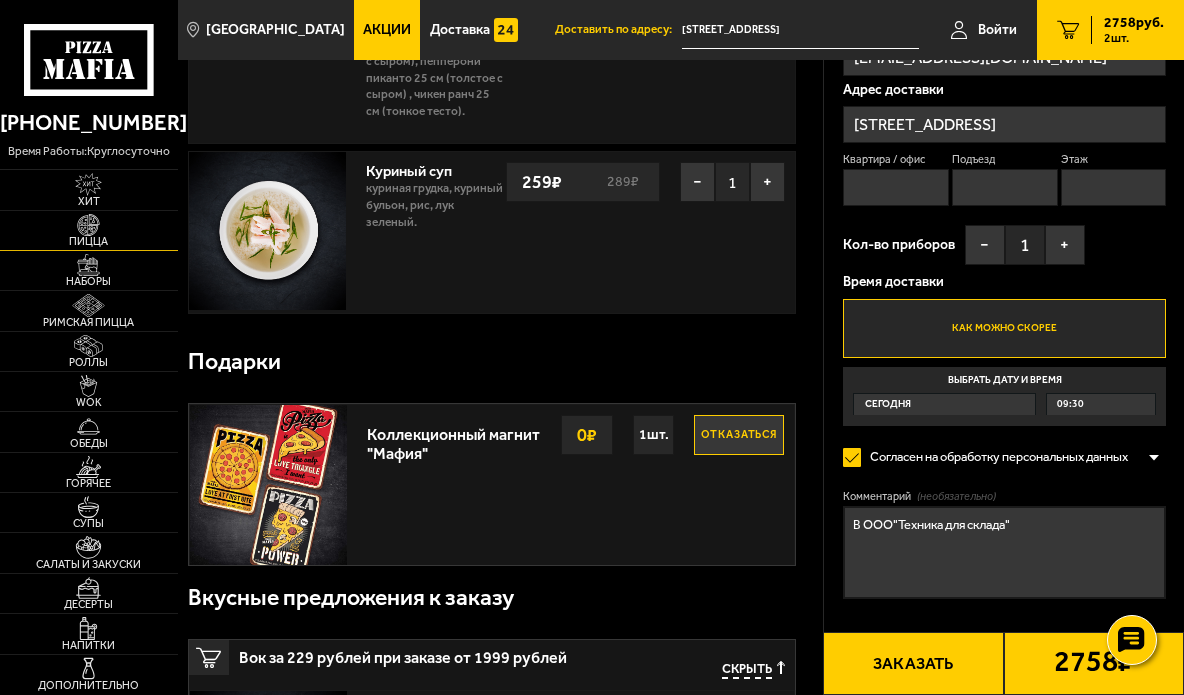 click on "Пицца" at bounding box center (89, 241) 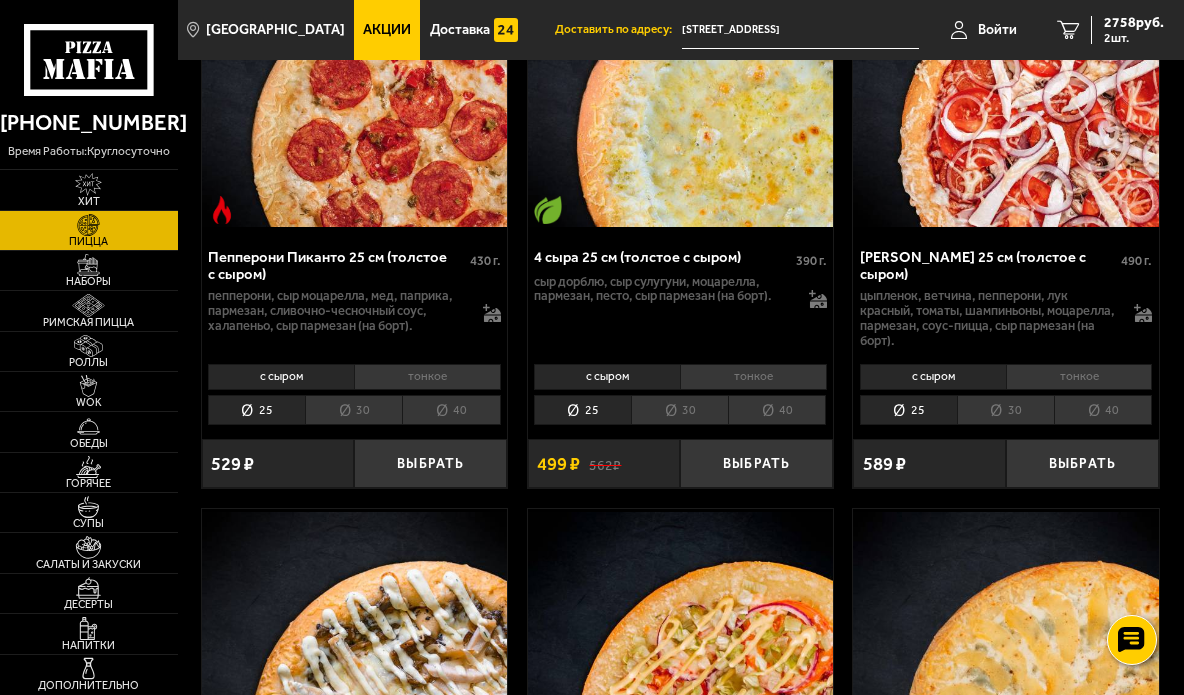 scroll, scrollTop: 1000, scrollLeft: 0, axis: vertical 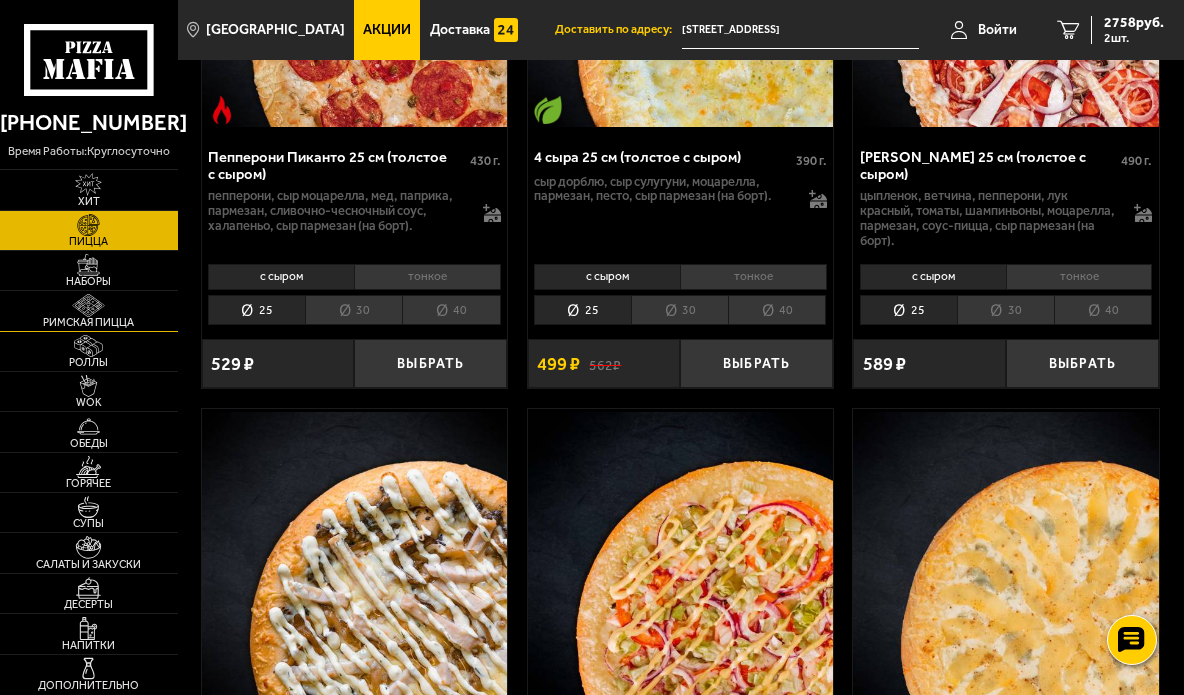 click on "Римская пицца" at bounding box center [89, 322] 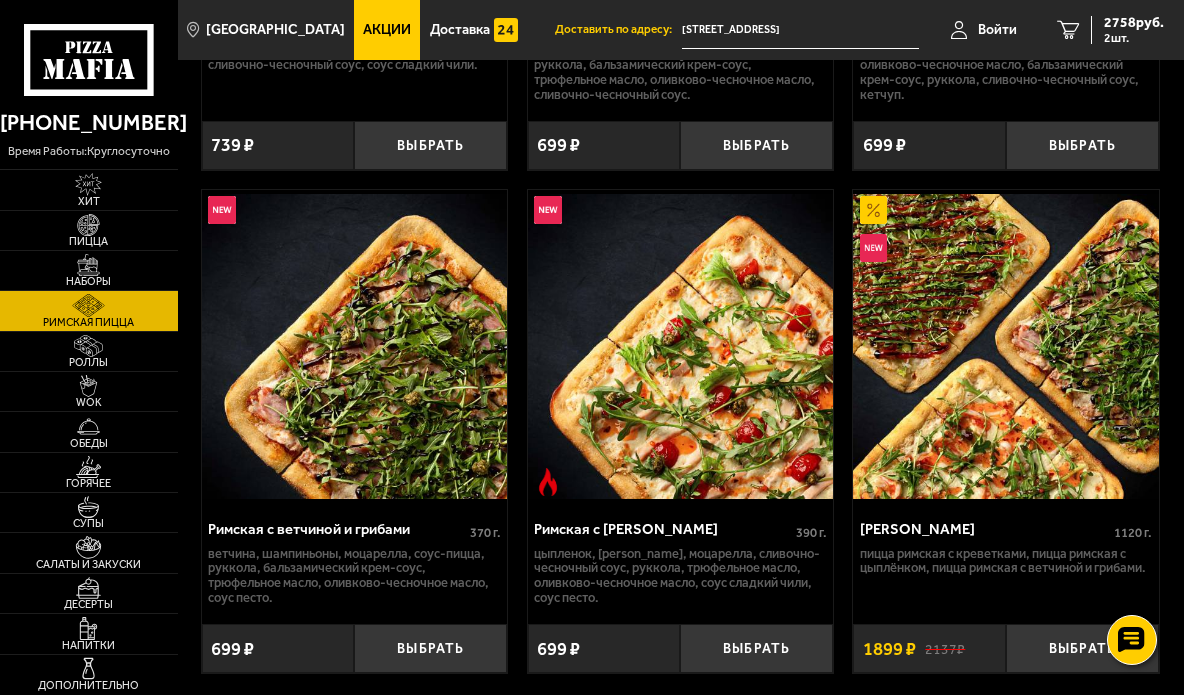 scroll, scrollTop: 600, scrollLeft: 0, axis: vertical 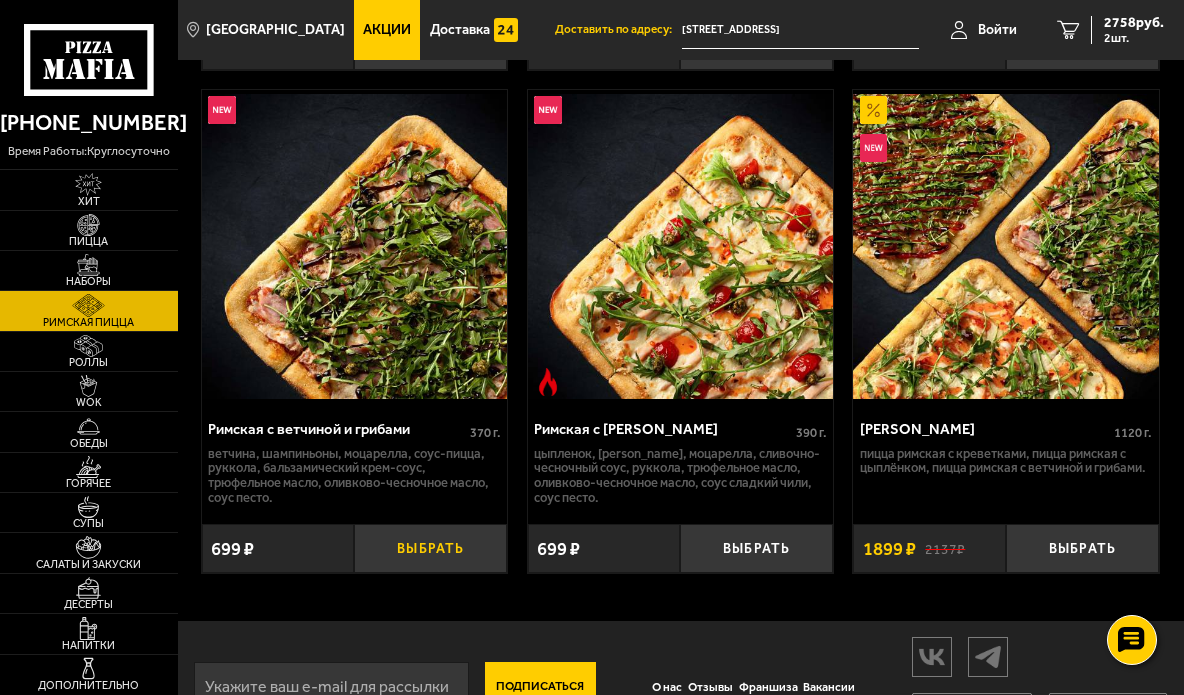 click on "Выбрать" at bounding box center (430, 548) 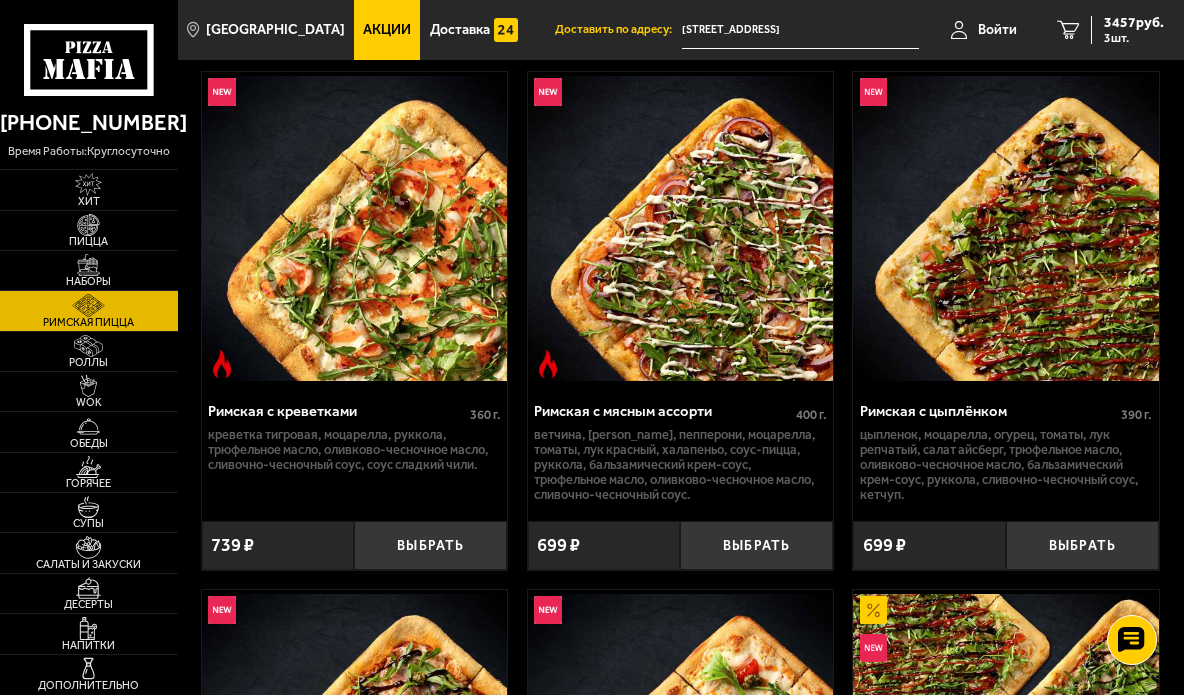 scroll, scrollTop: 0, scrollLeft: 0, axis: both 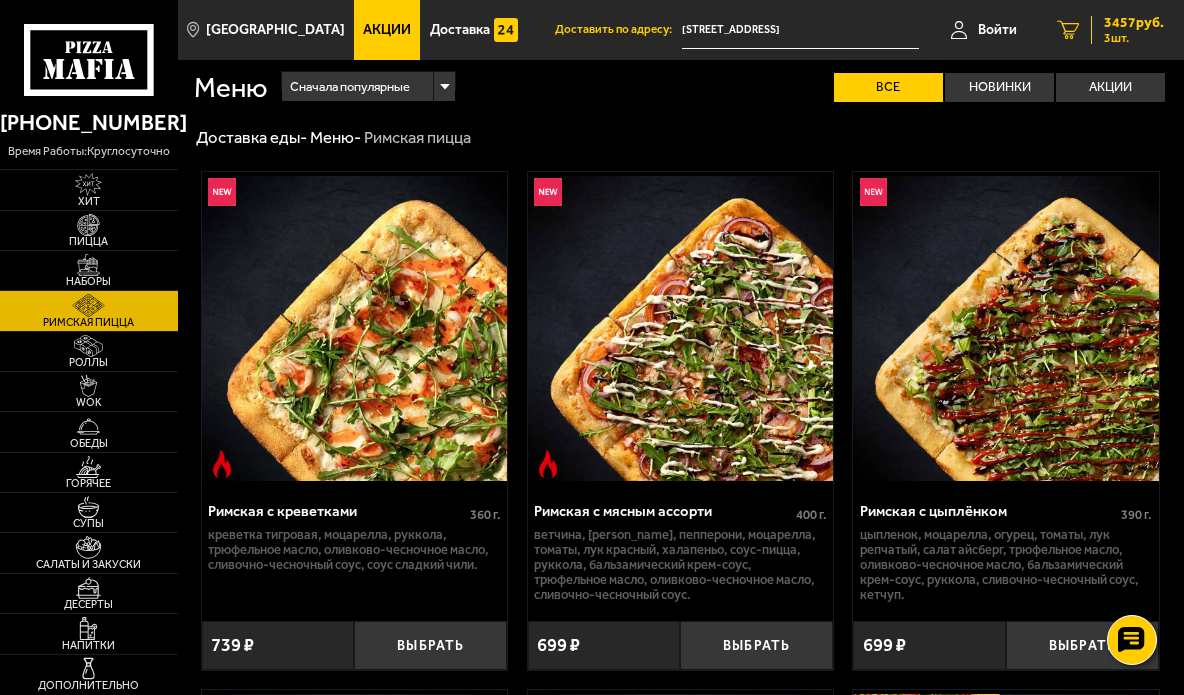 click on "3457  руб." at bounding box center (1134, 23) 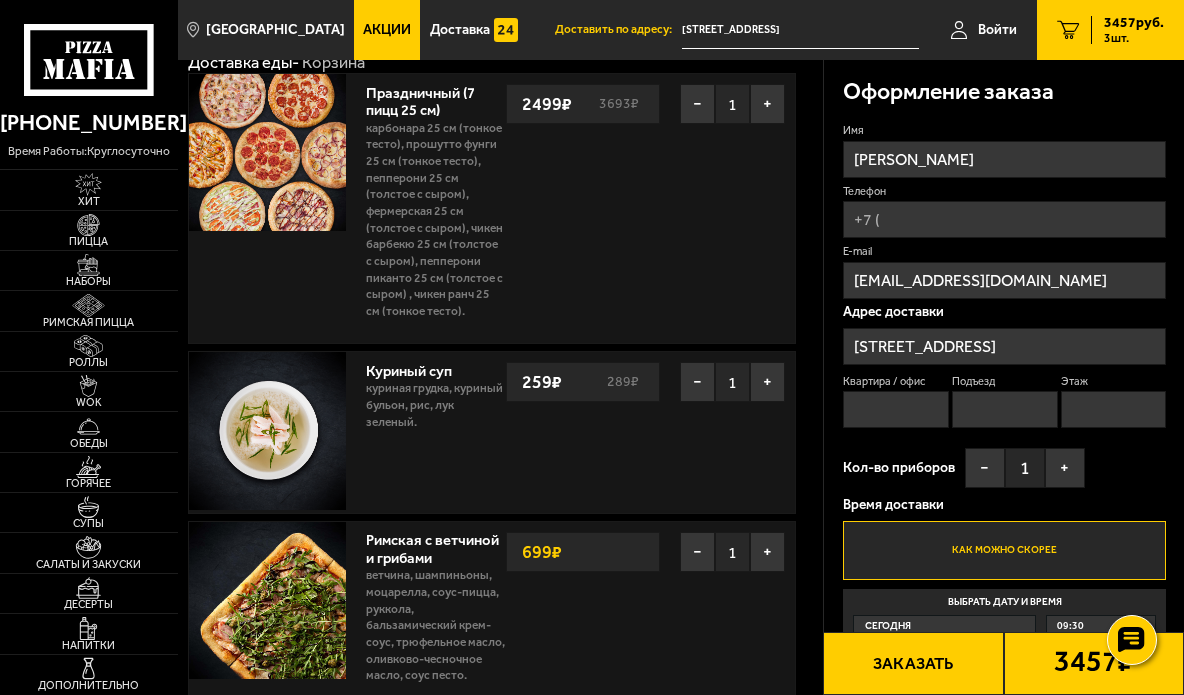 scroll, scrollTop: 0, scrollLeft: 0, axis: both 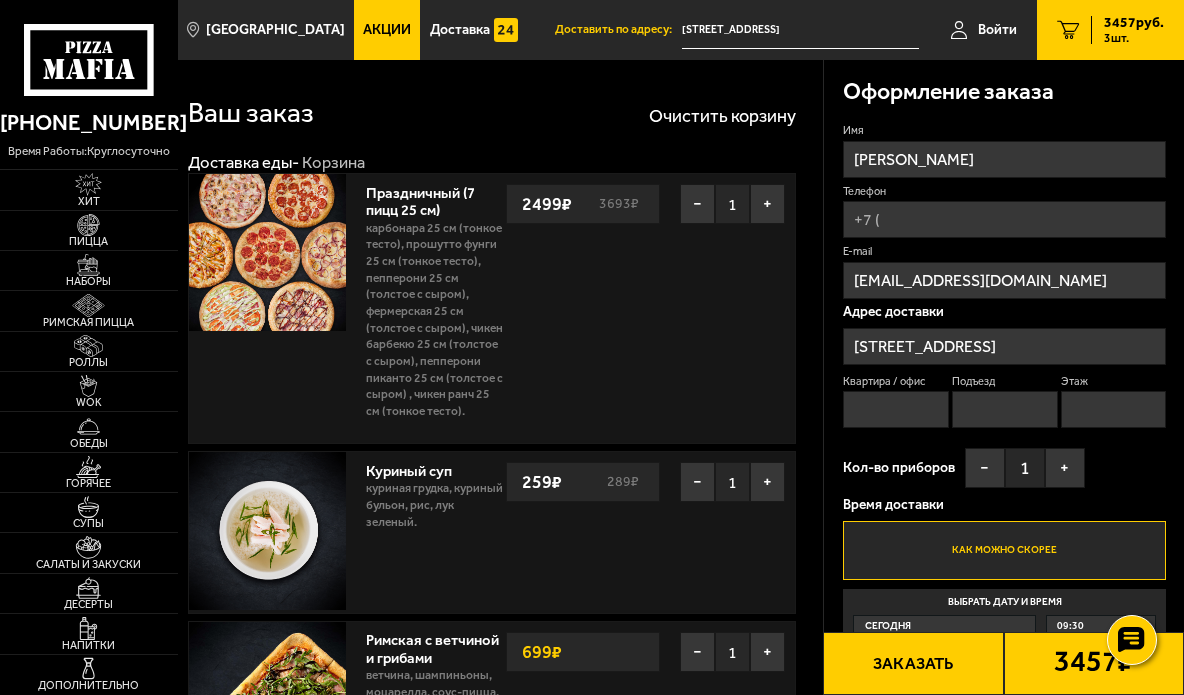 click on "Телефон" at bounding box center [1005, 219] 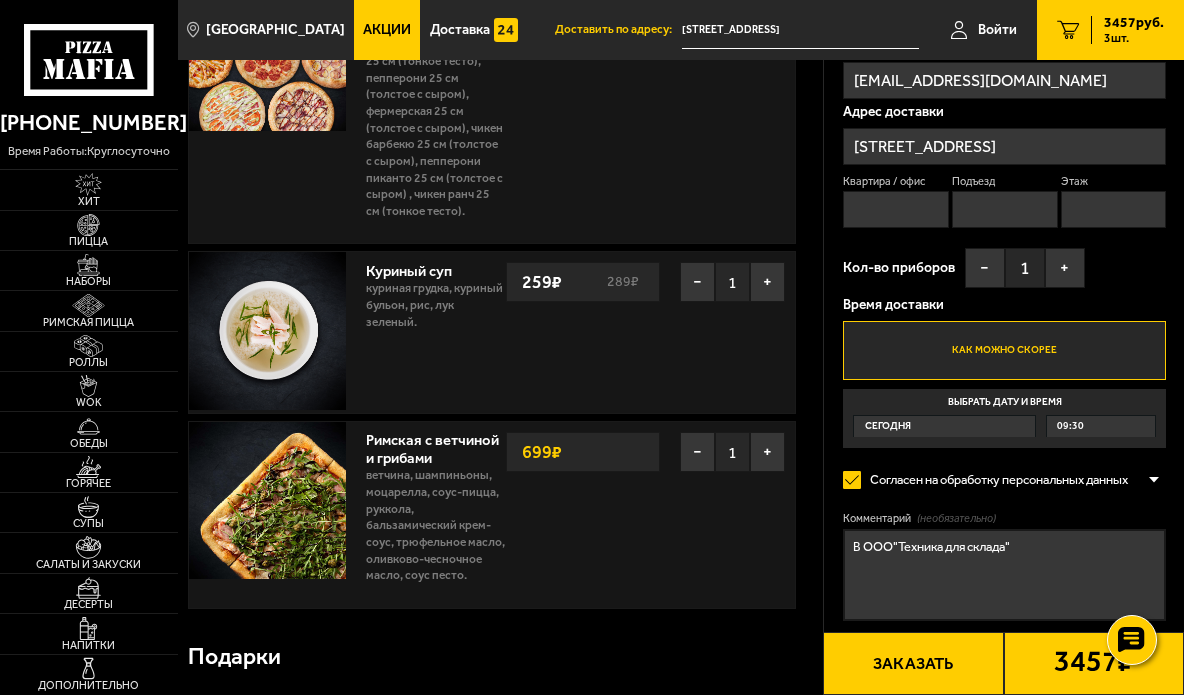 scroll, scrollTop: 0, scrollLeft: 0, axis: both 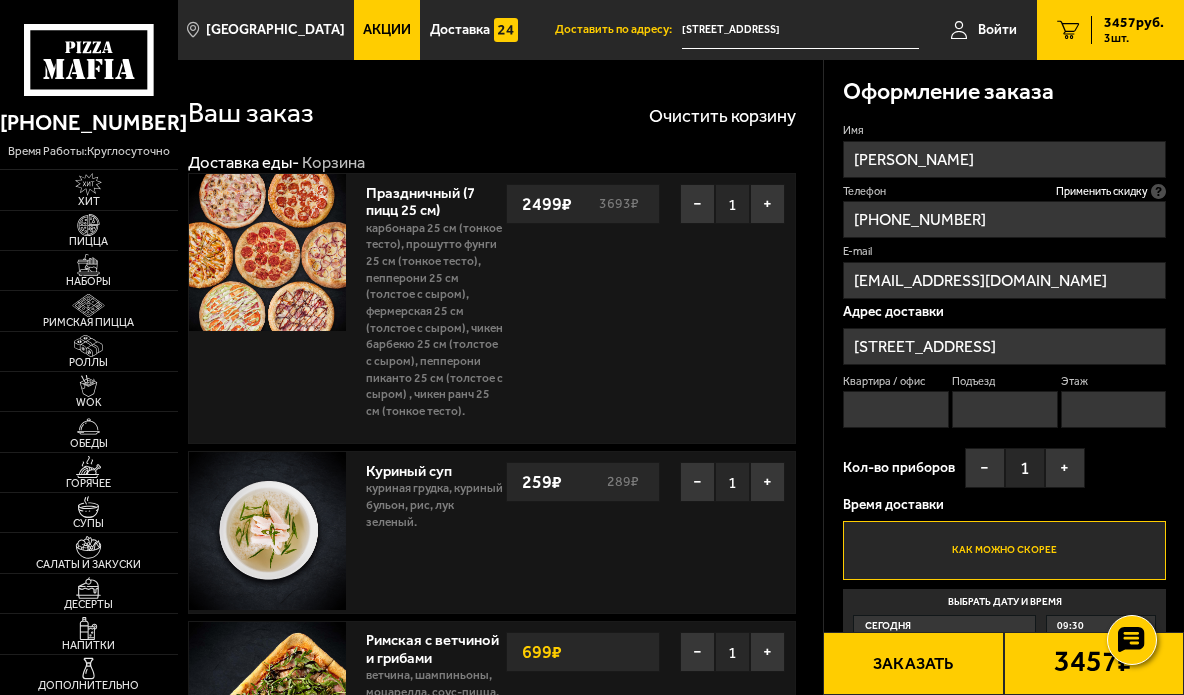 click on "[STREET_ADDRESS]" at bounding box center (1005, 346) 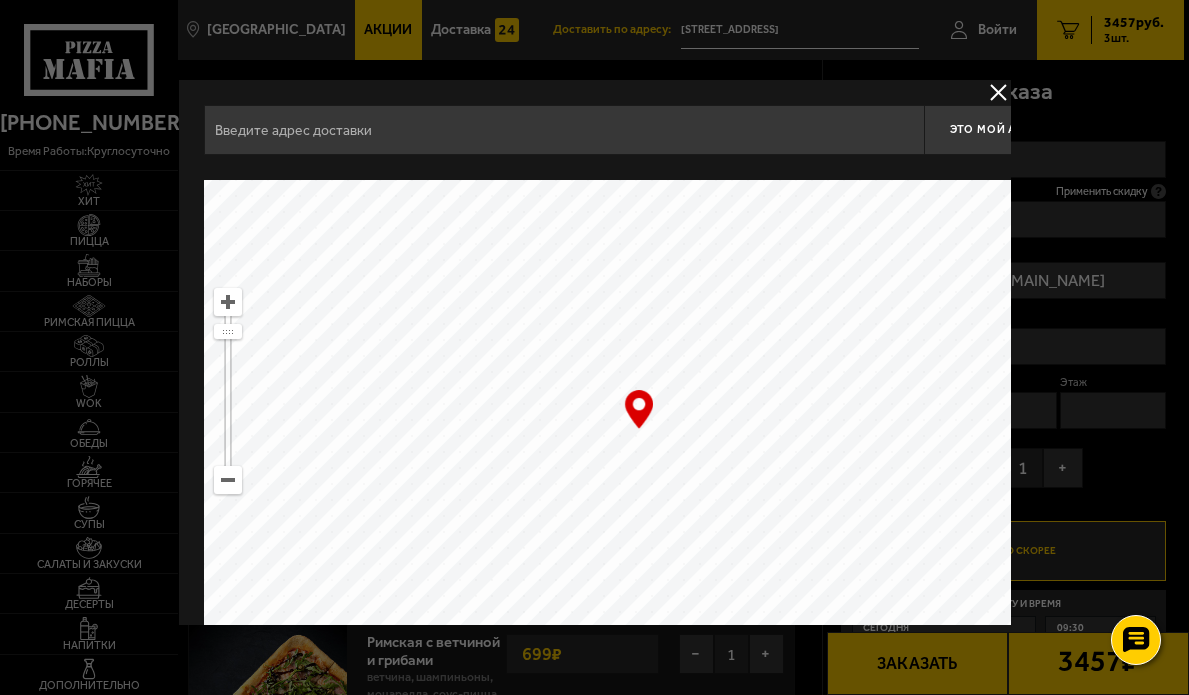 type on "[STREET_ADDRESS]" 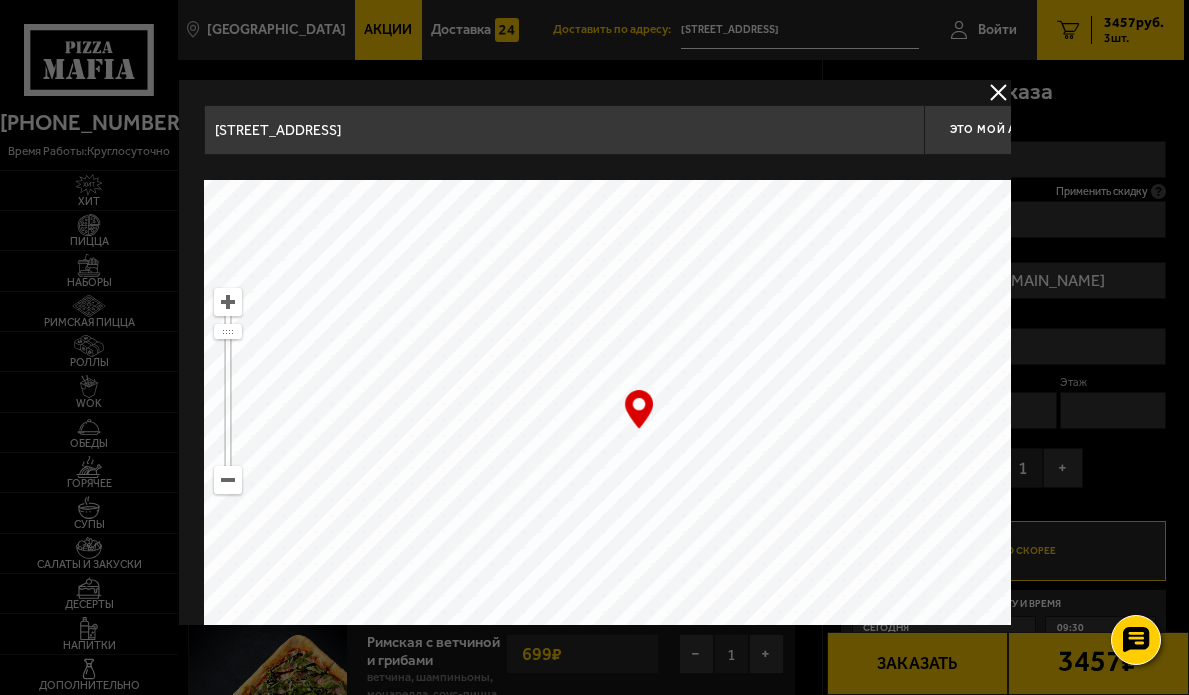 click at bounding box center [998, 92] 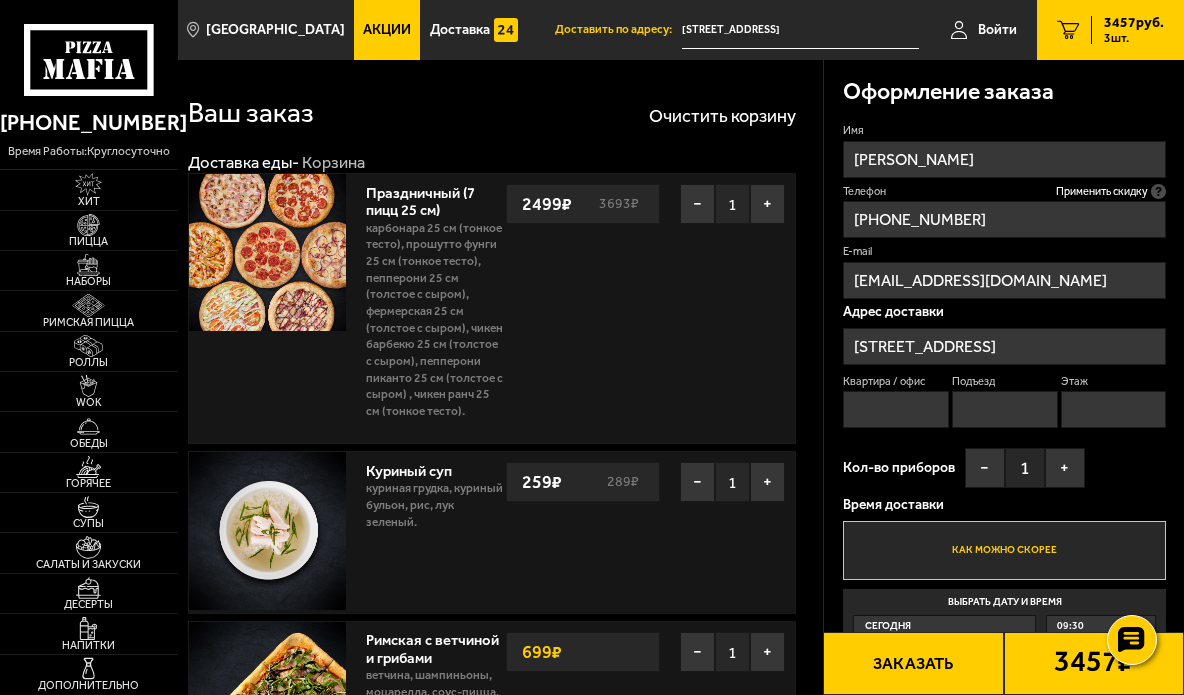 scroll, scrollTop: 100, scrollLeft: 0, axis: vertical 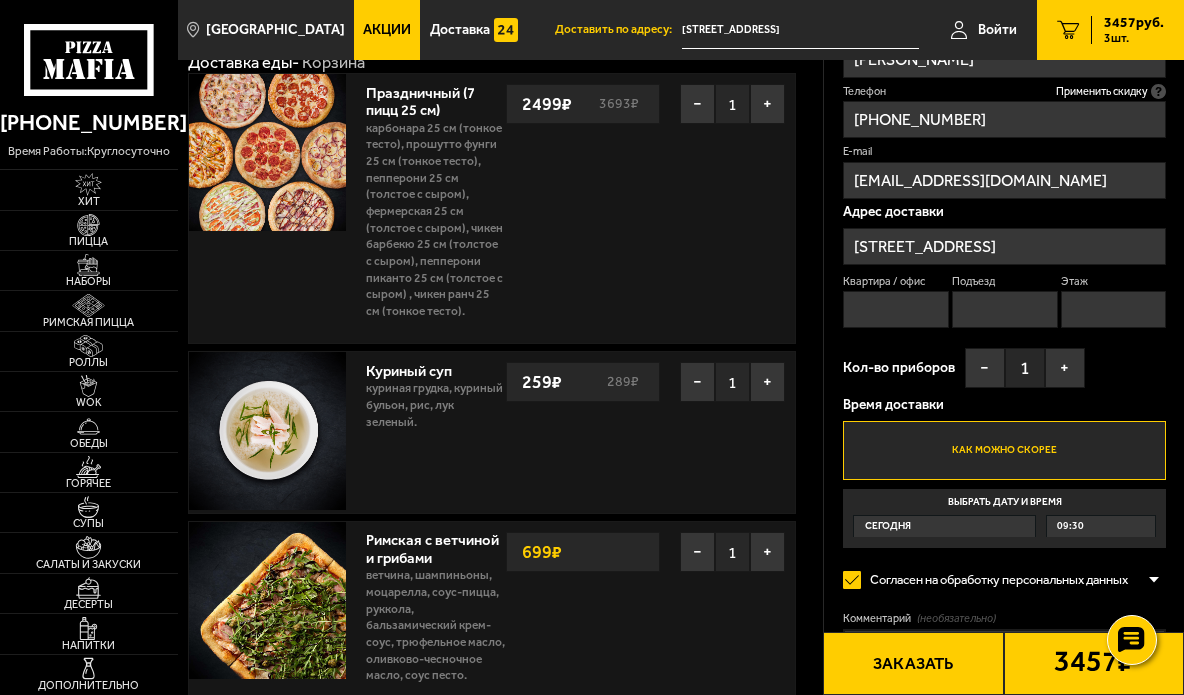 click on "Как можно скорее" at bounding box center [1005, 450] 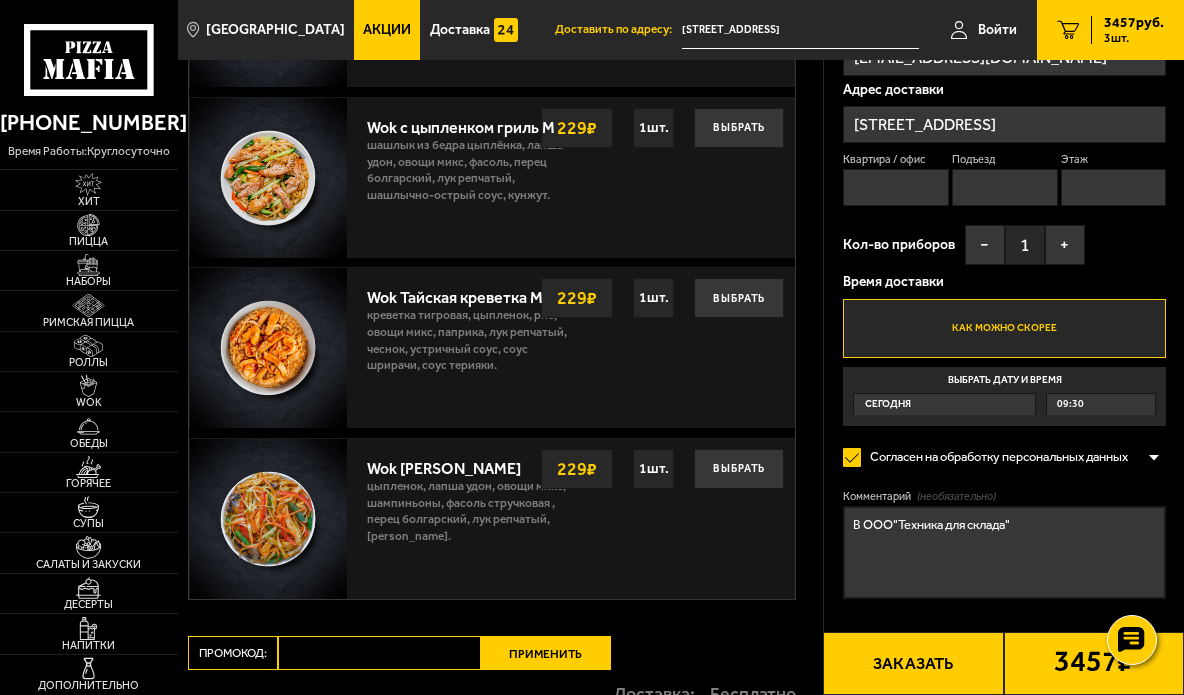 scroll, scrollTop: 1924, scrollLeft: 0, axis: vertical 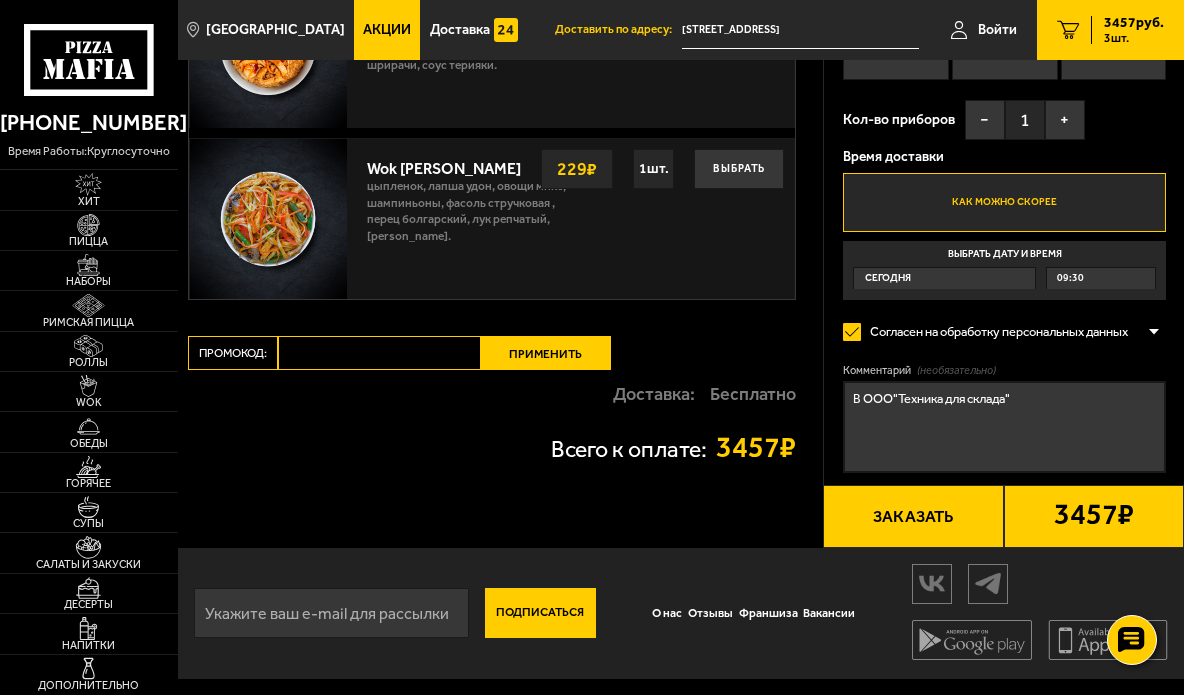 click on "Заказать" at bounding box center [913, 516] 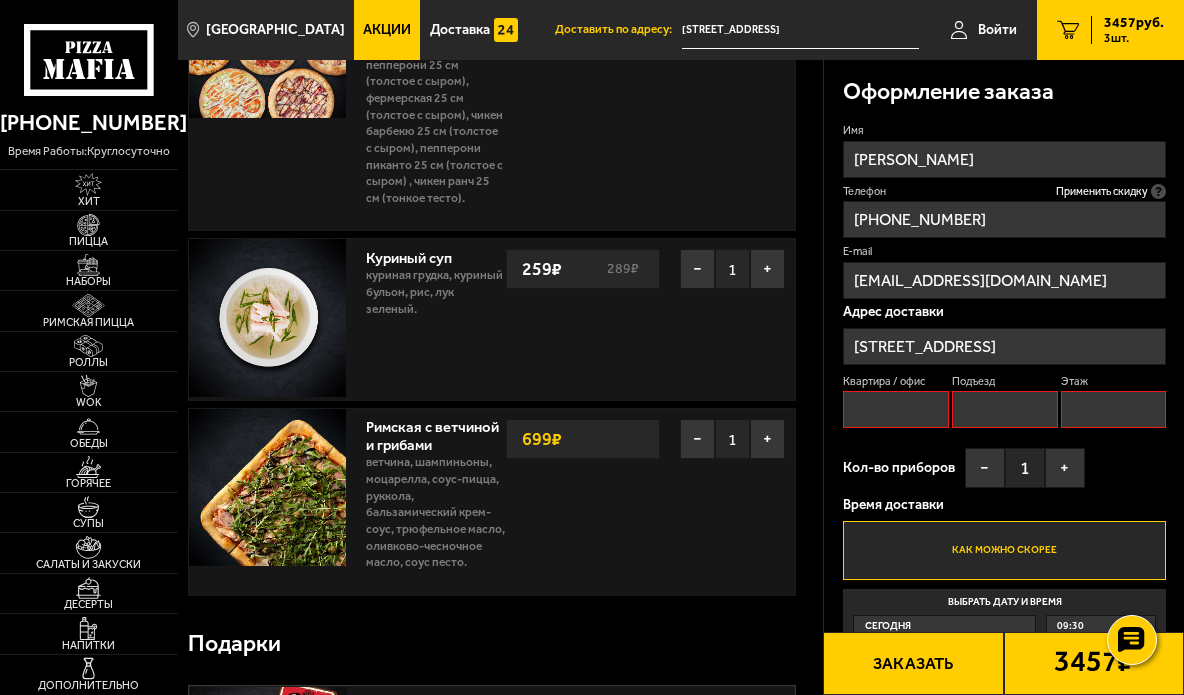 scroll, scrollTop: 170, scrollLeft: 0, axis: vertical 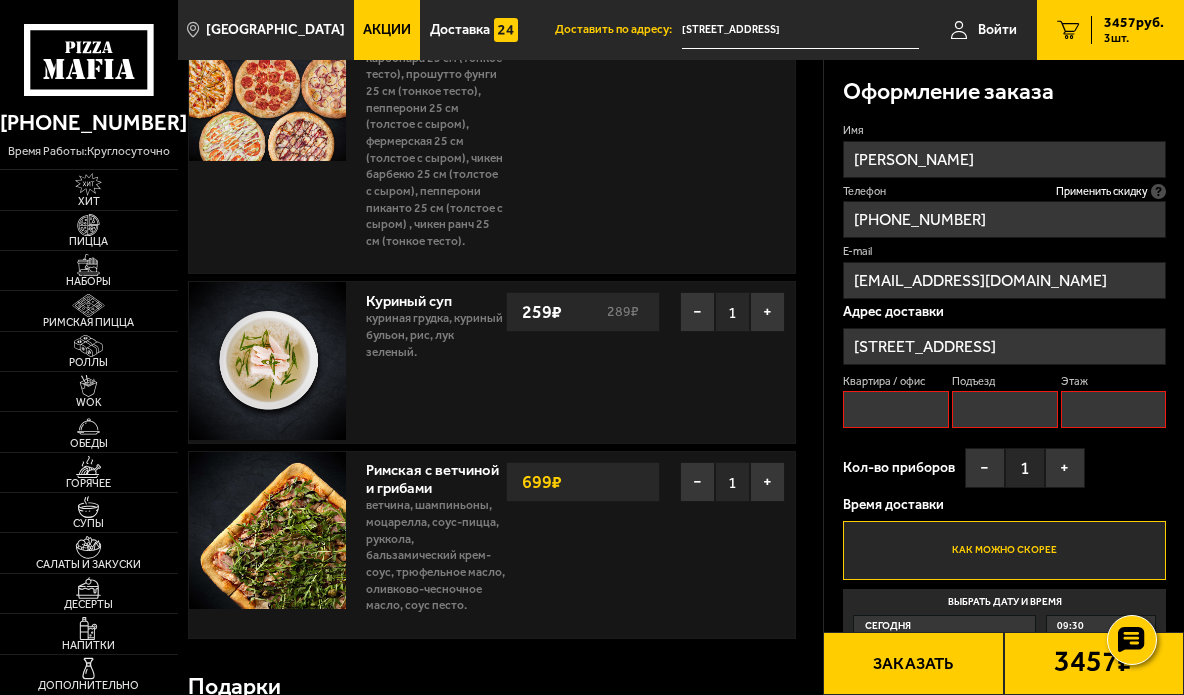 click on "Квартира / офис" at bounding box center [896, 409] 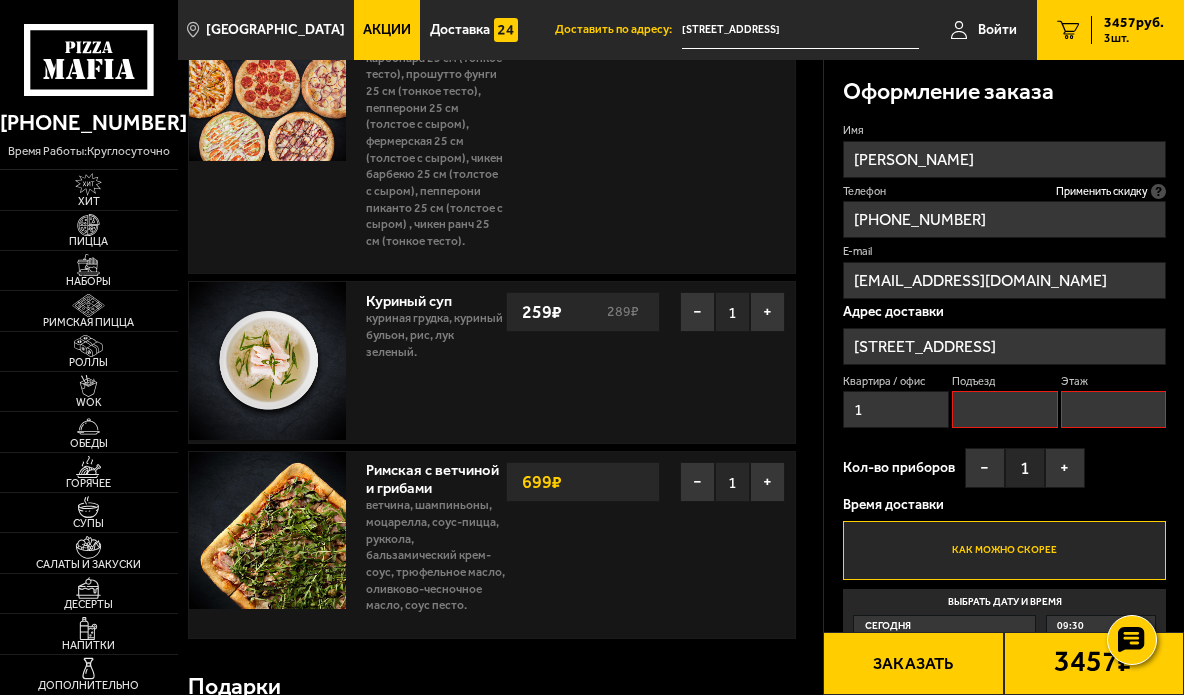 type on "1" 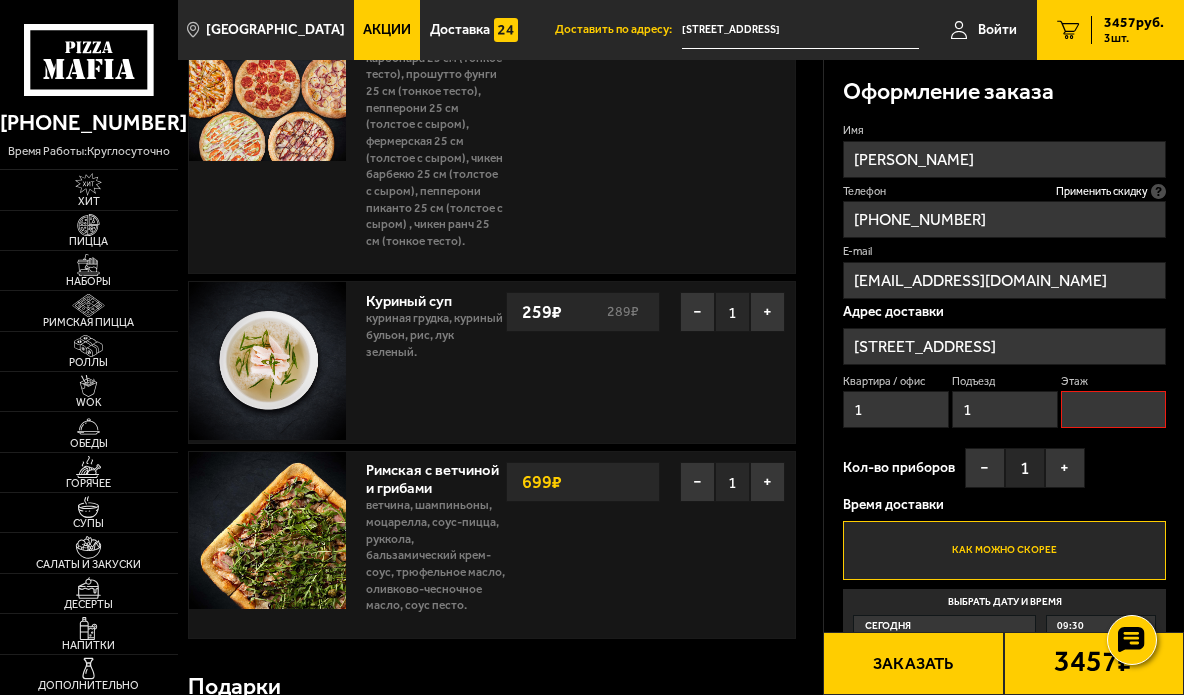 type on "1" 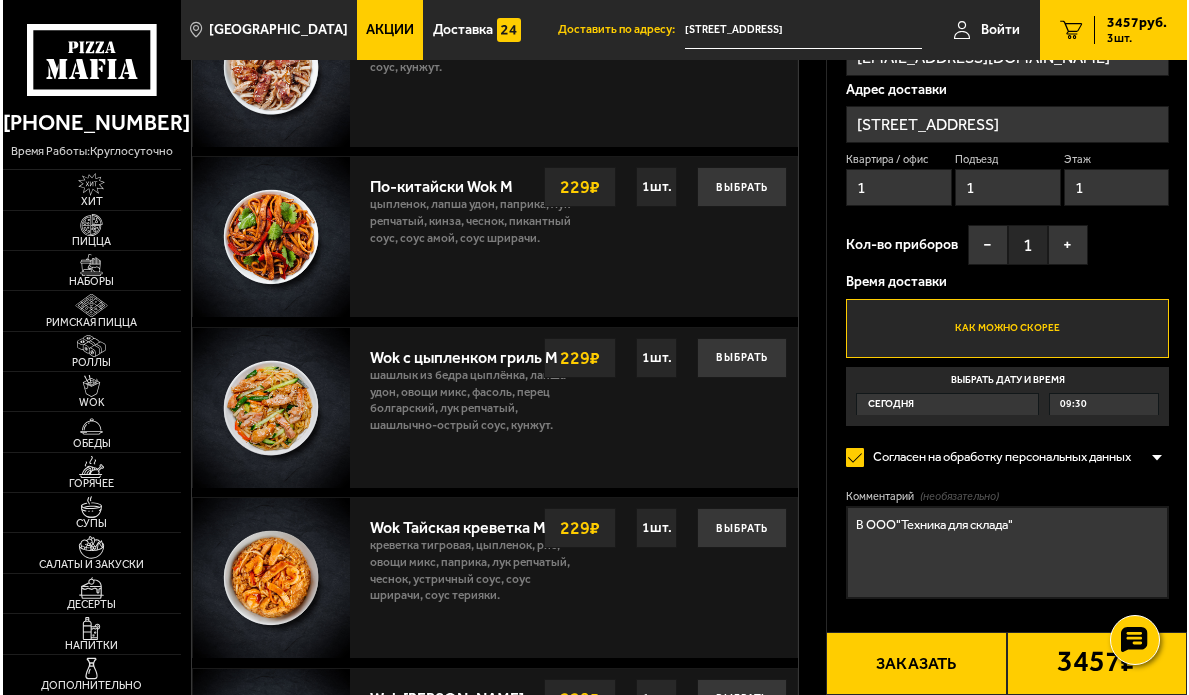 scroll, scrollTop: 1470, scrollLeft: 0, axis: vertical 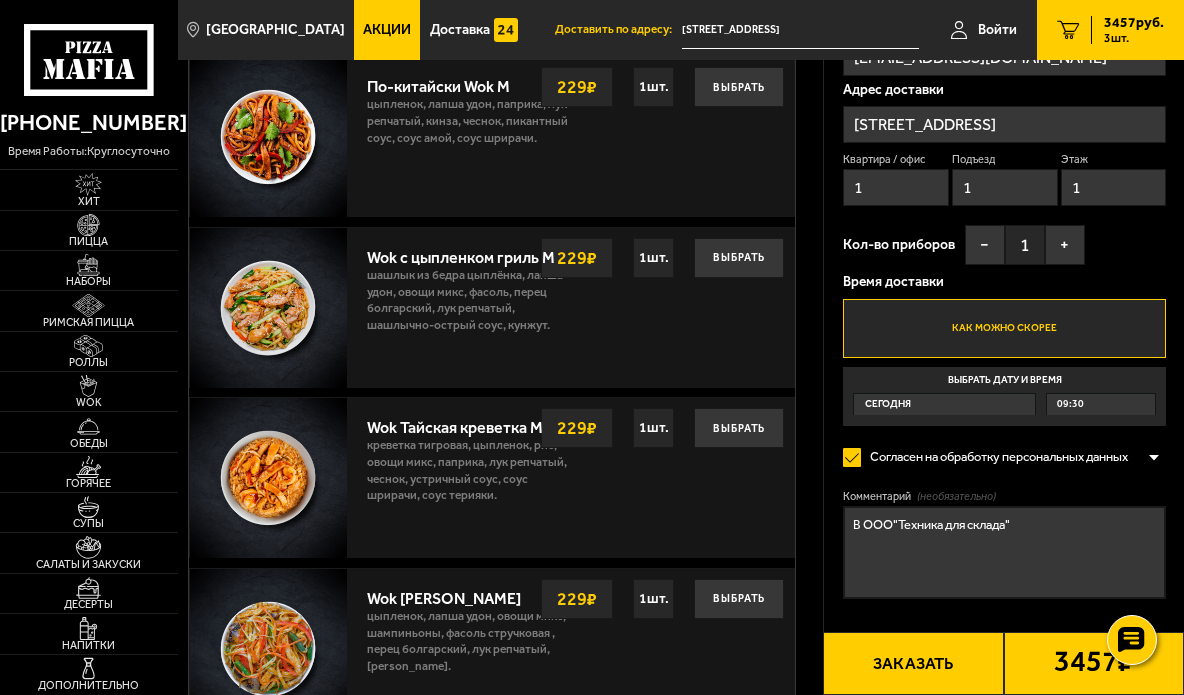 type on "1" 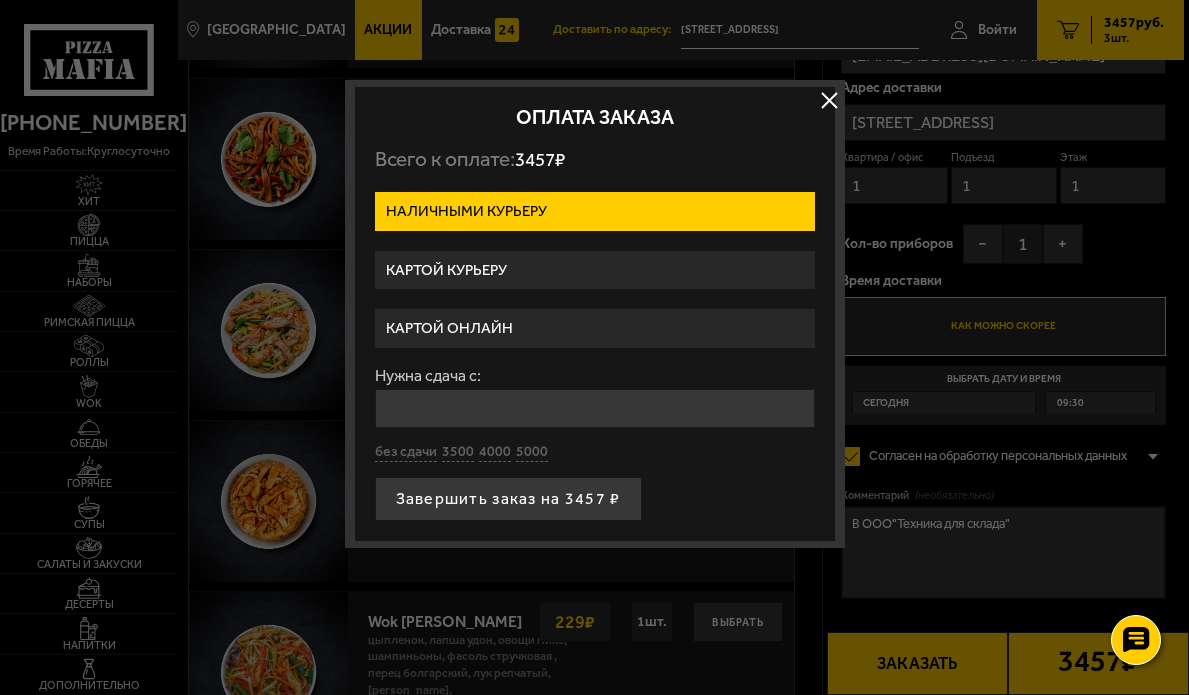 click on "Картой курьеру" at bounding box center [595, 270] 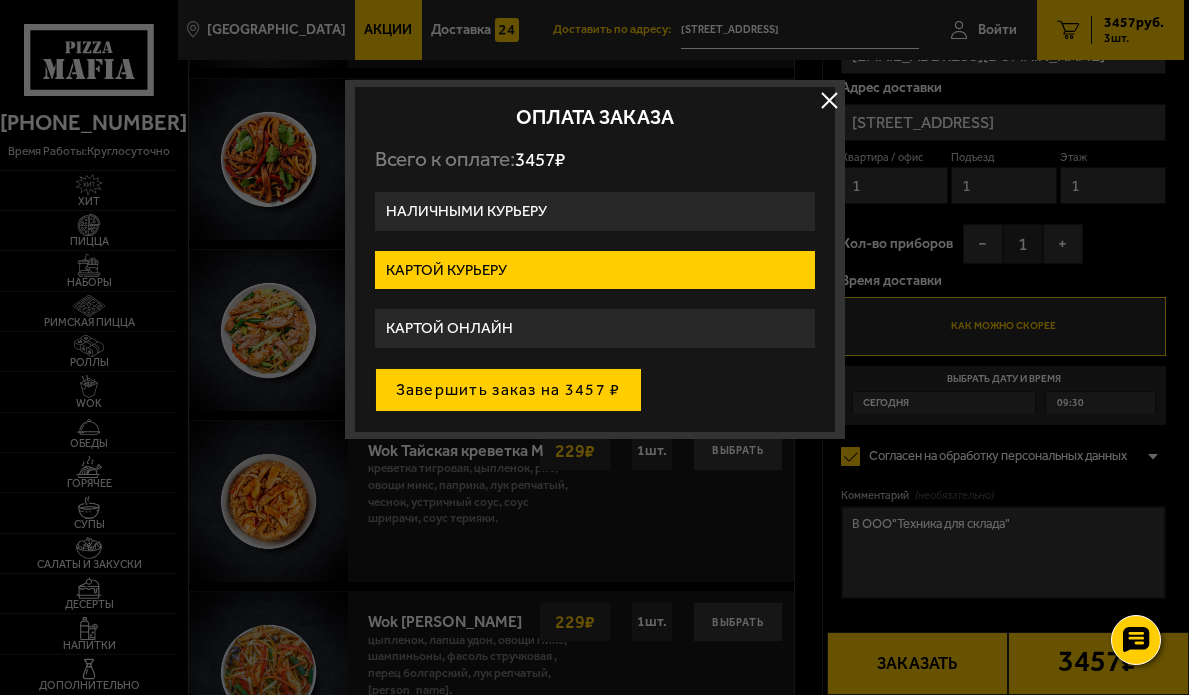 click on "Завершить заказ на 3457 ₽" at bounding box center [508, 390] 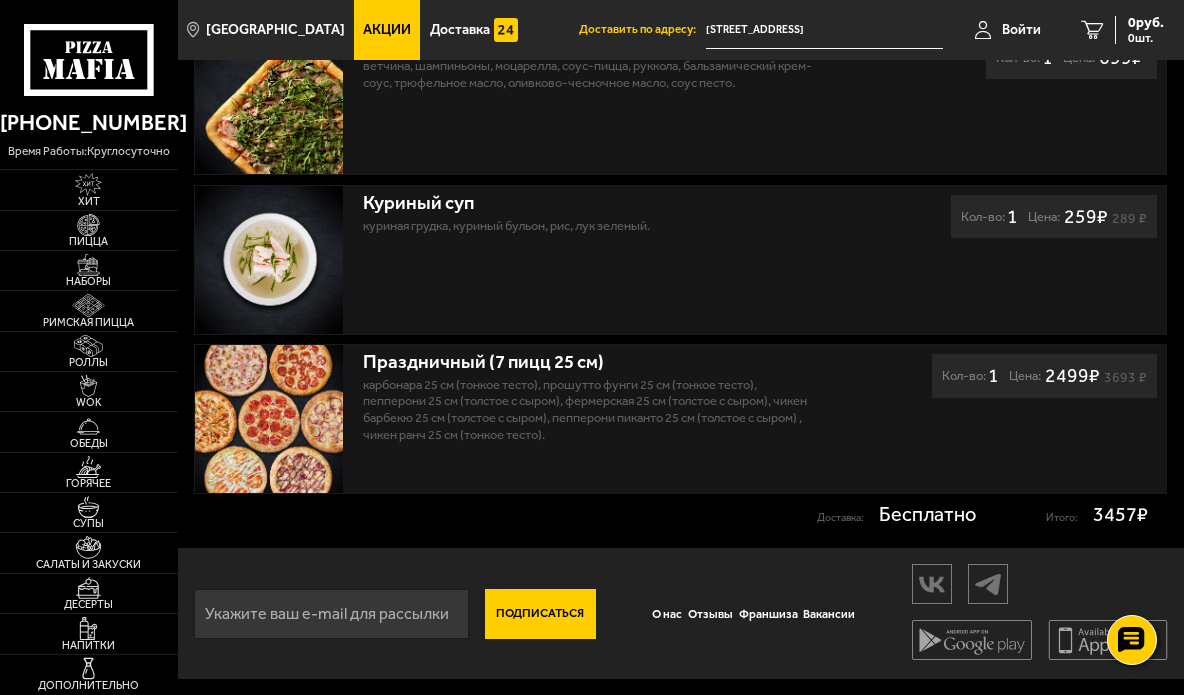 scroll, scrollTop: 0, scrollLeft: 0, axis: both 